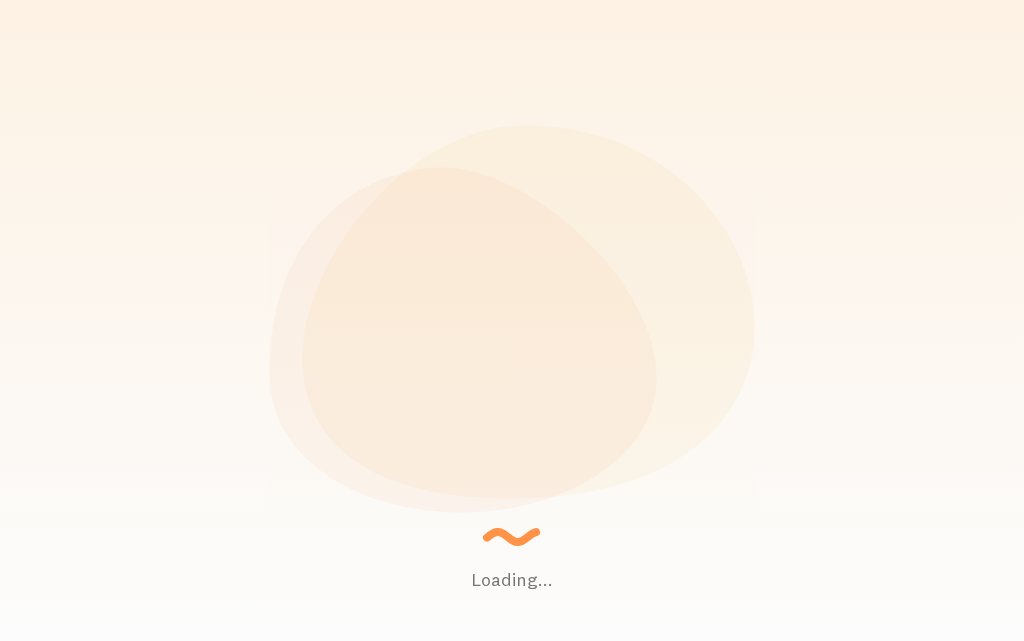 scroll, scrollTop: 0, scrollLeft: 0, axis: both 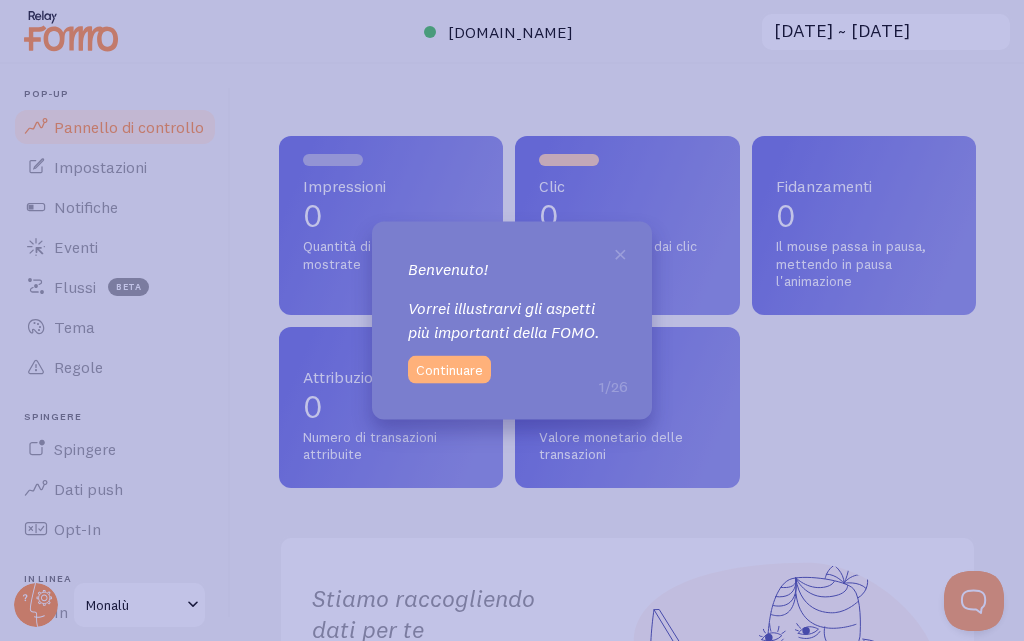 click on "Continuare" at bounding box center (449, 370) 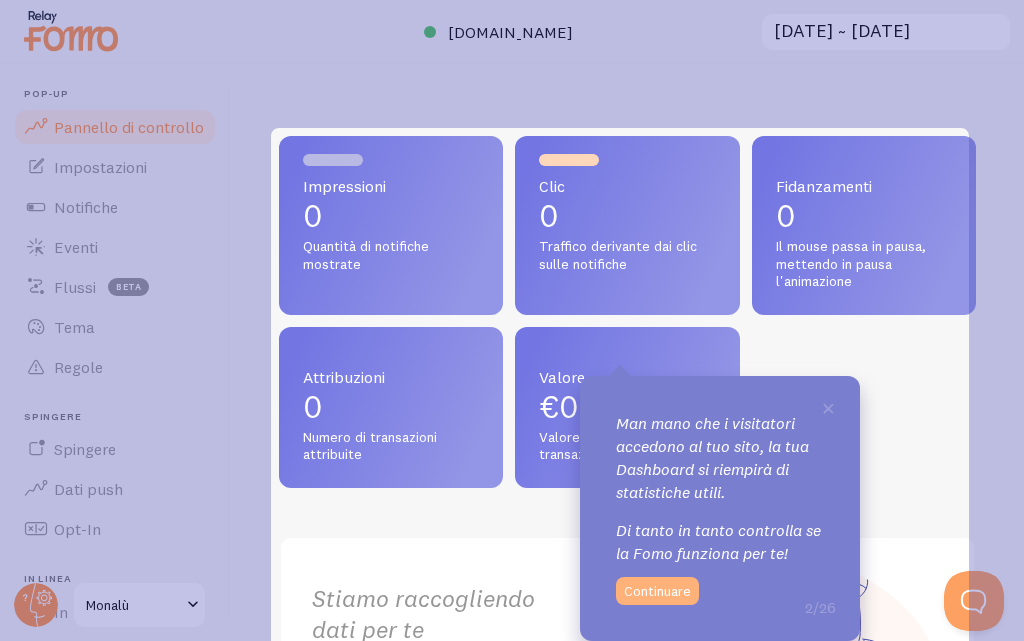 click on "Continuare" at bounding box center [657, 591] 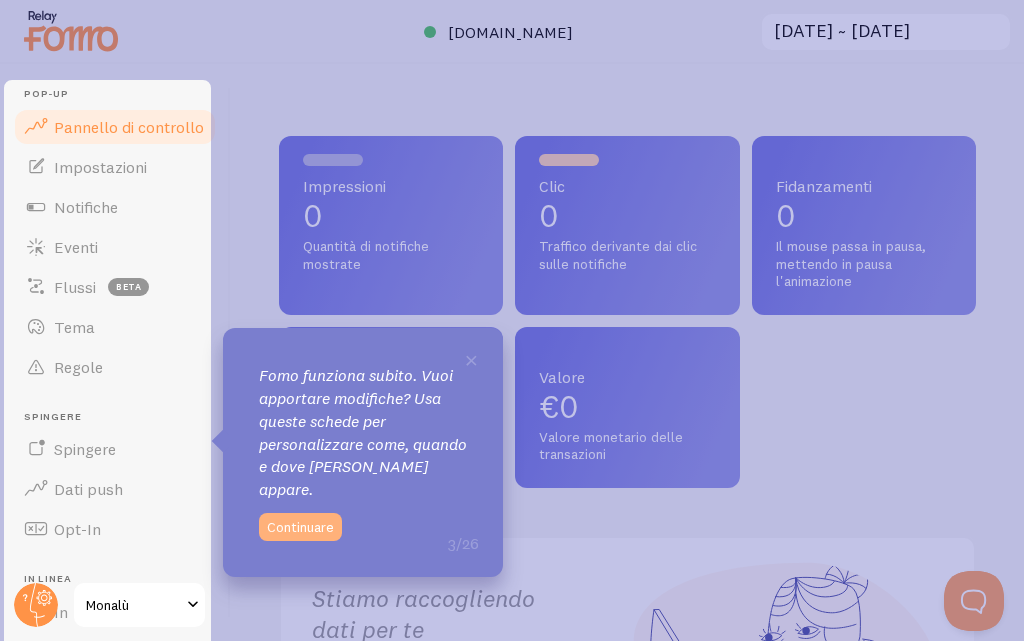 click on "Continuare" at bounding box center [300, 527] 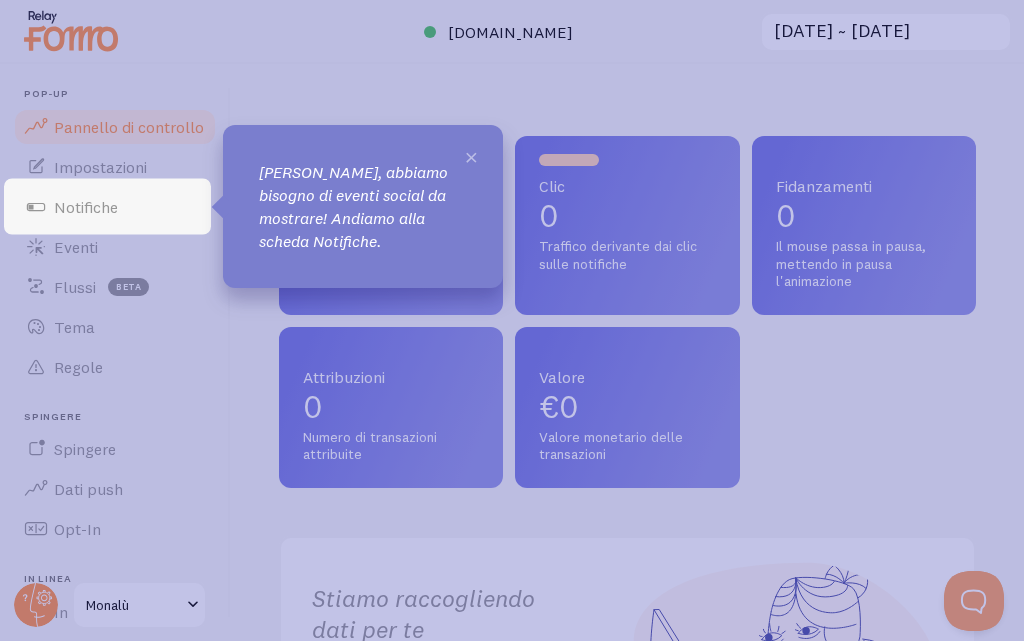 click on "×" at bounding box center [471, 156] 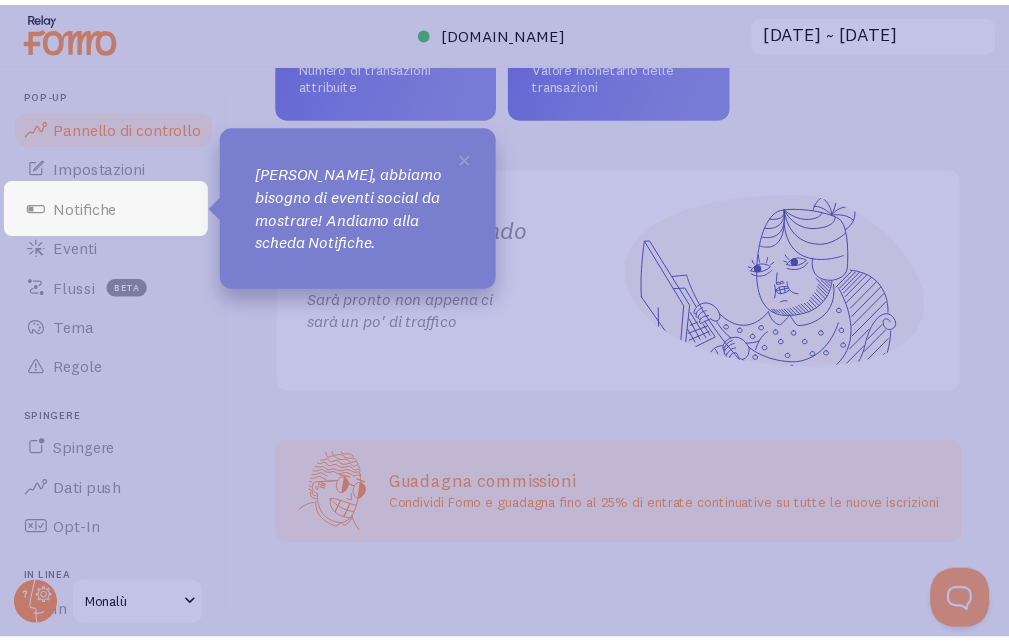 scroll, scrollTop: 0, scrollLeft: 0, axis: both 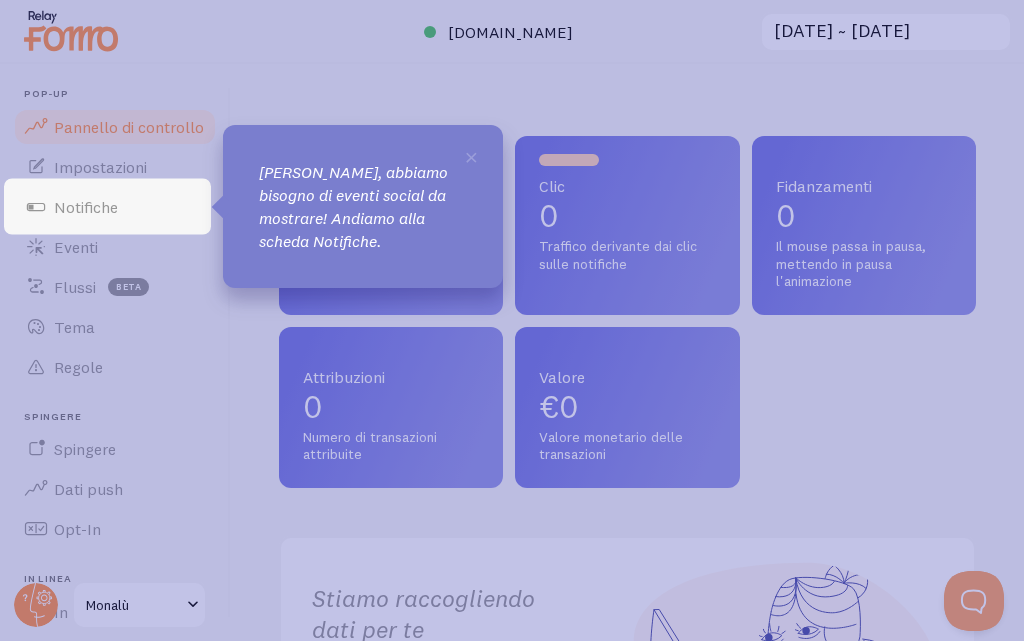 click 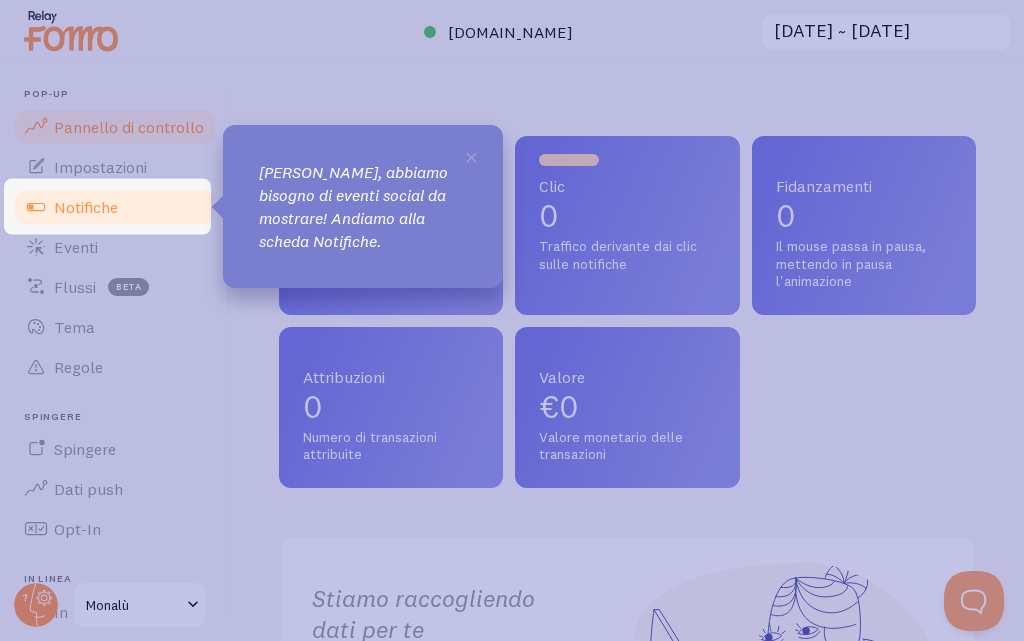 click on "Notifiche" at bounding box center [115, 207] 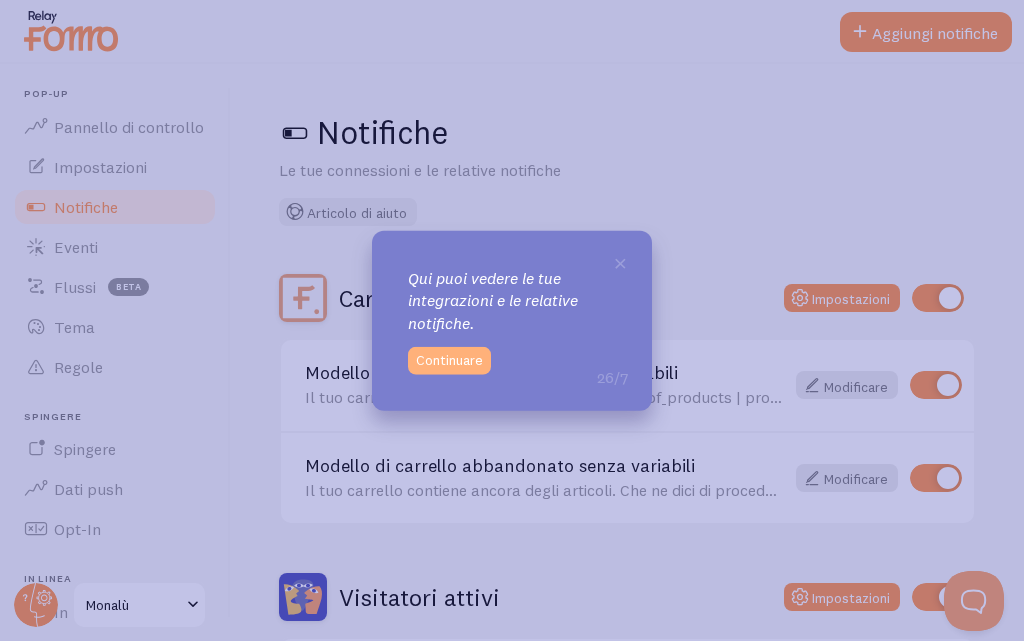 click on "Continuare" at bounding box center [449, 361] 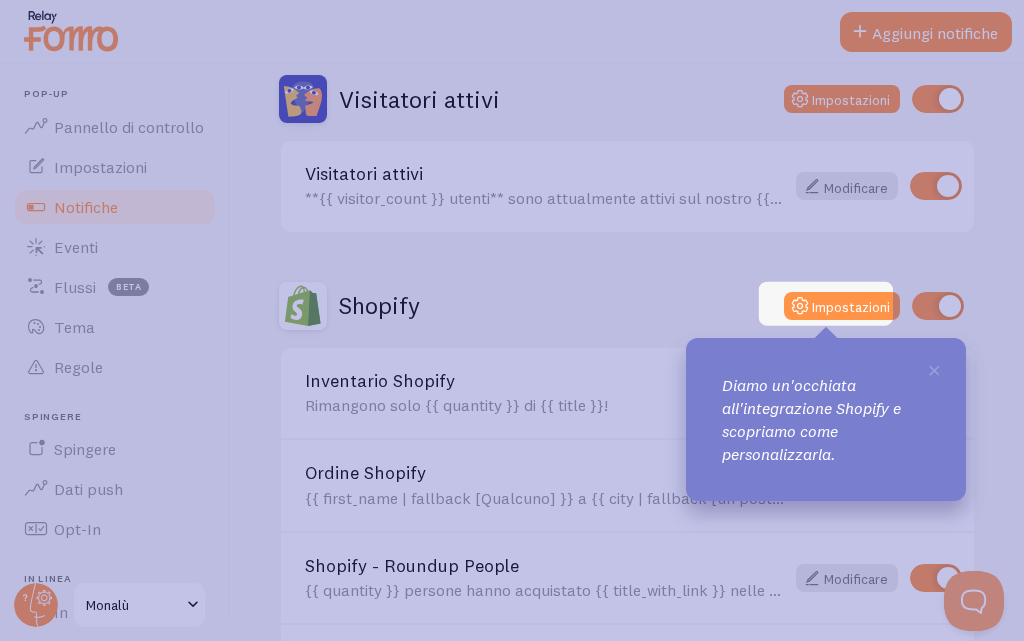 scroll, scrollTop: 500, scrollLeft: 0, axis: vertical 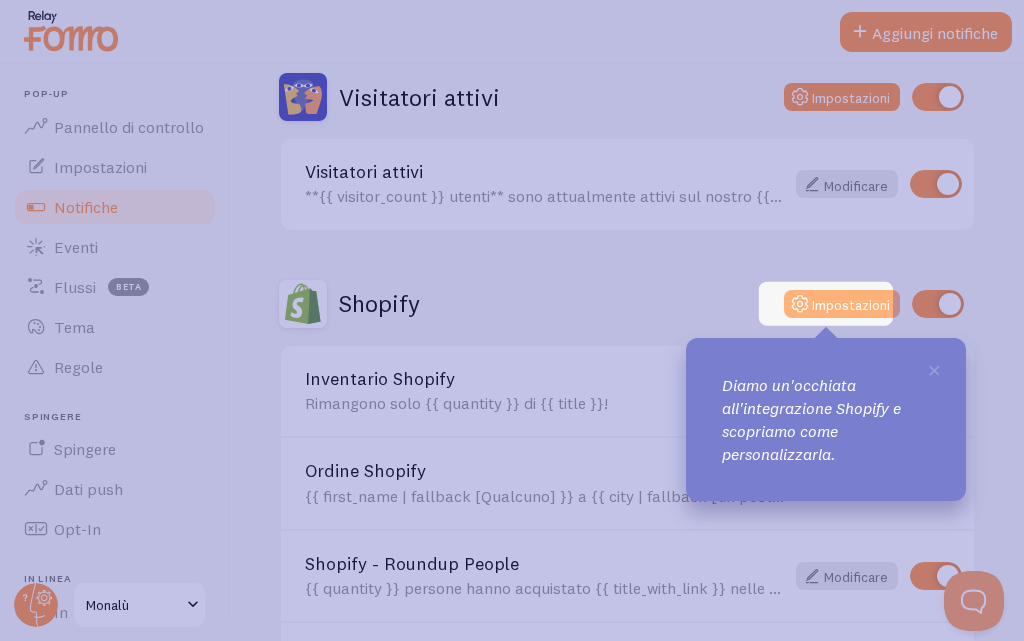 click on "Impostazioni" at bounding box center [842, 304] 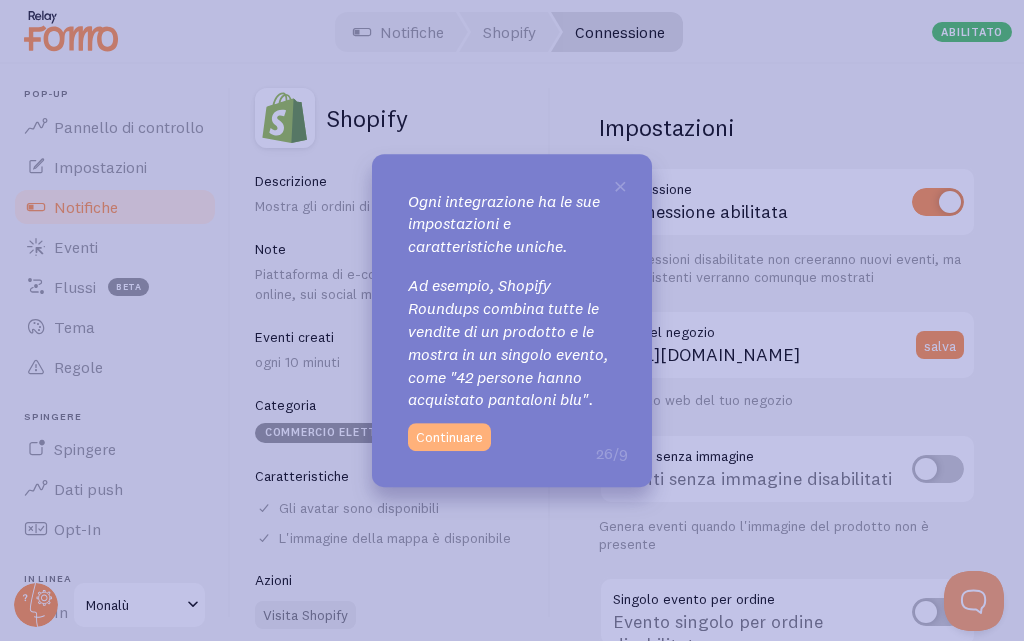 click on "Continuare" at bounding box center (449, 437) 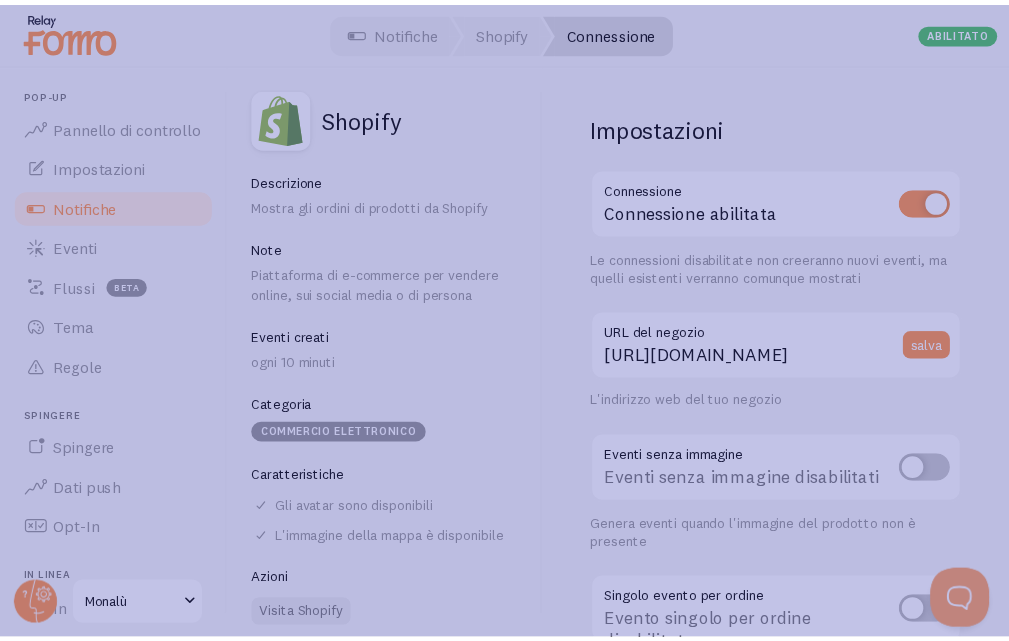 scroll, scrollTop: 12, scrollLeft: 0, axis: vertical 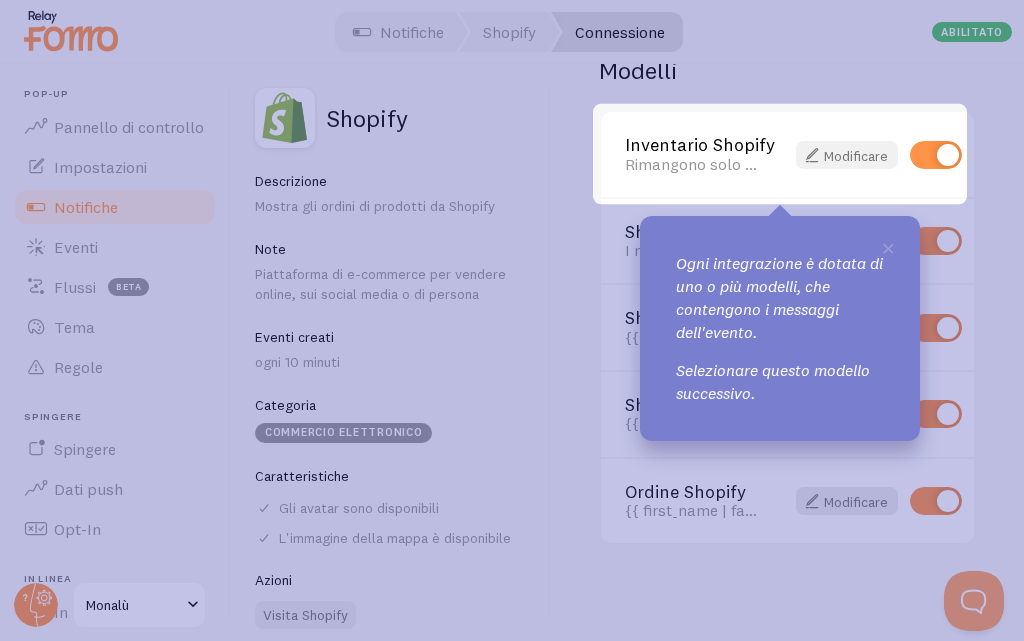 click on "Modificare" at bounding box center [856, 155] 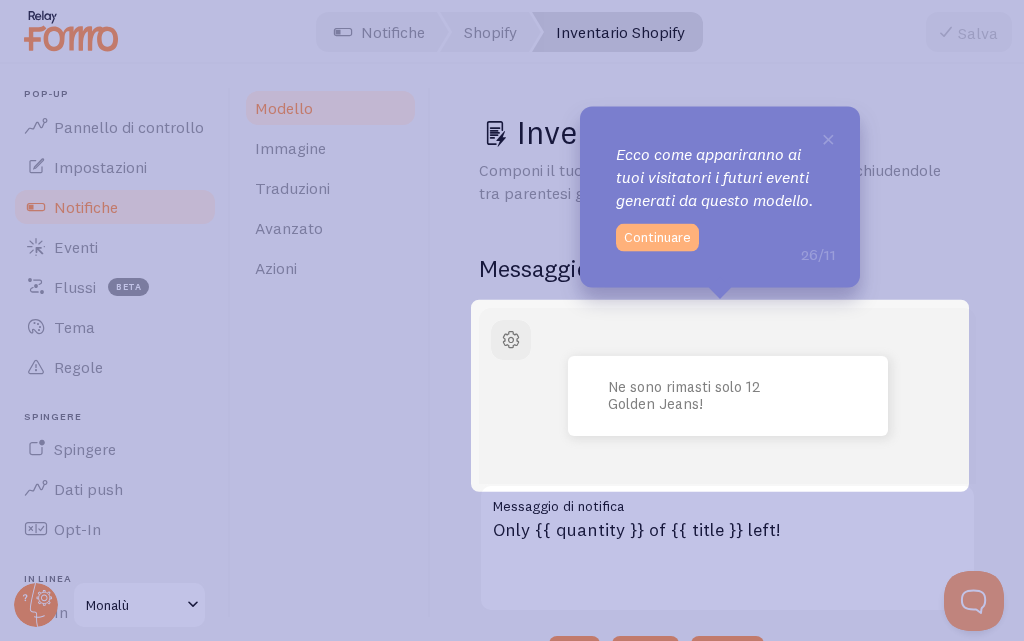 click on "Continuare" at bounding box center [657, 237] 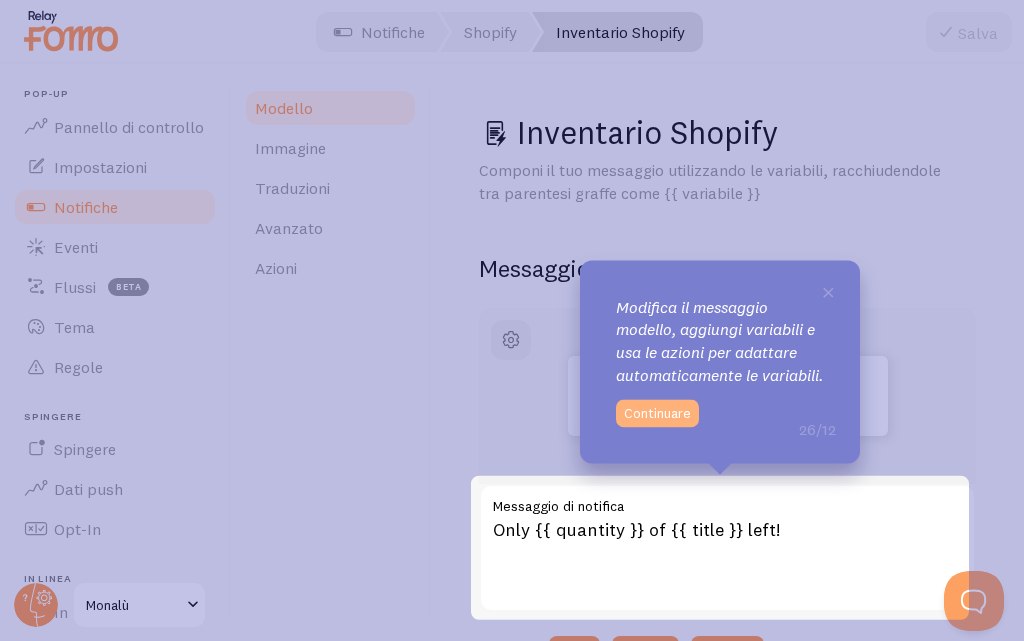 click on "Continuare" at bounding box center (657, 413) 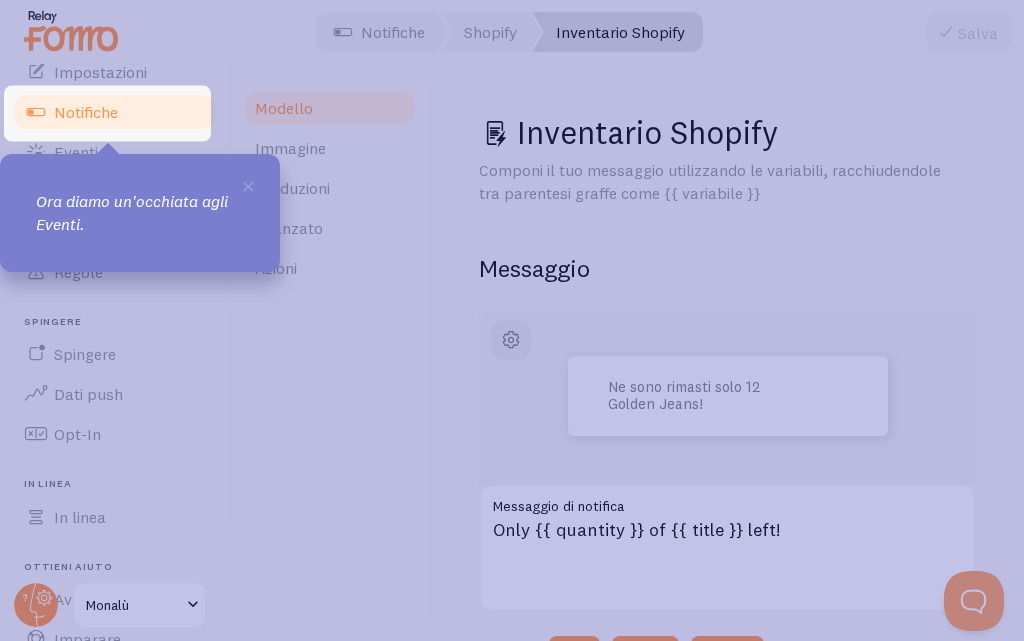 scroll, scrollTop: 163, scrollLeft: 0, axis: vertical 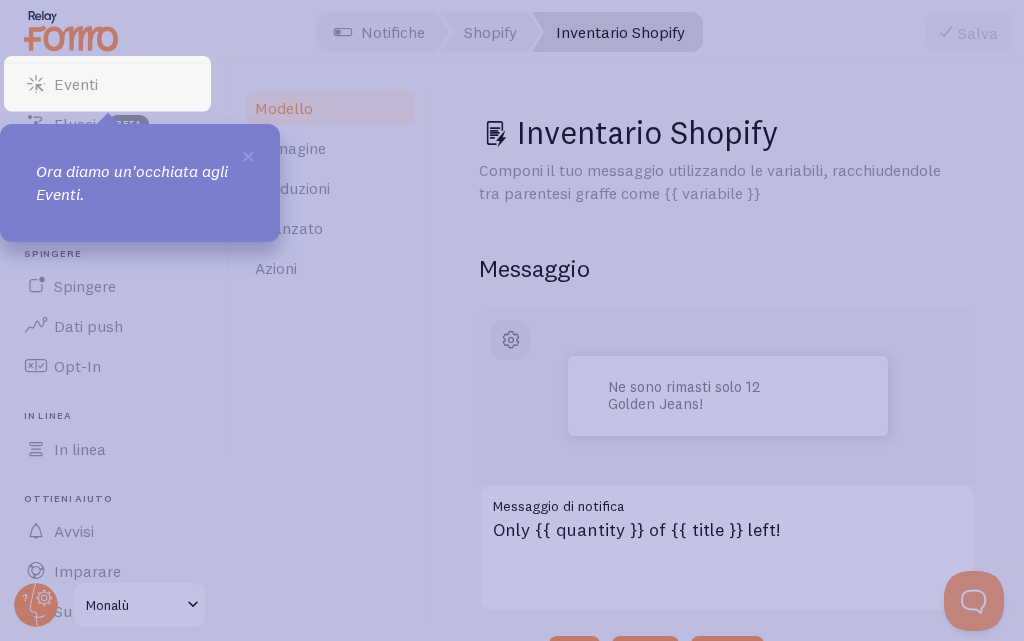 click on "Ora diamo un'occhiata agli Eventi." at bounding box center [132, 182] 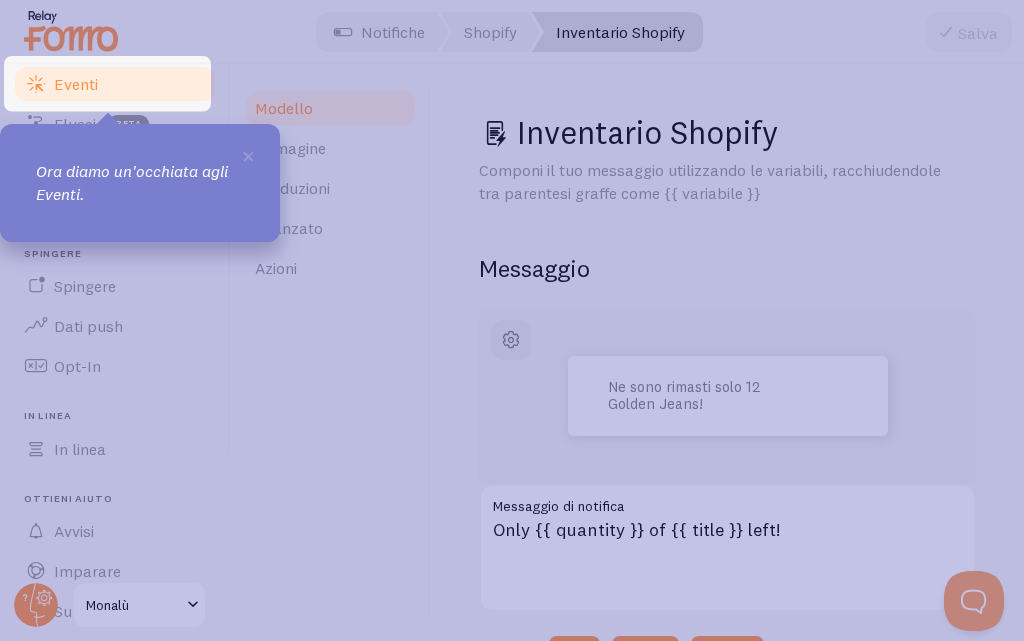click on "Eventi" at bounding box center (76, 84) 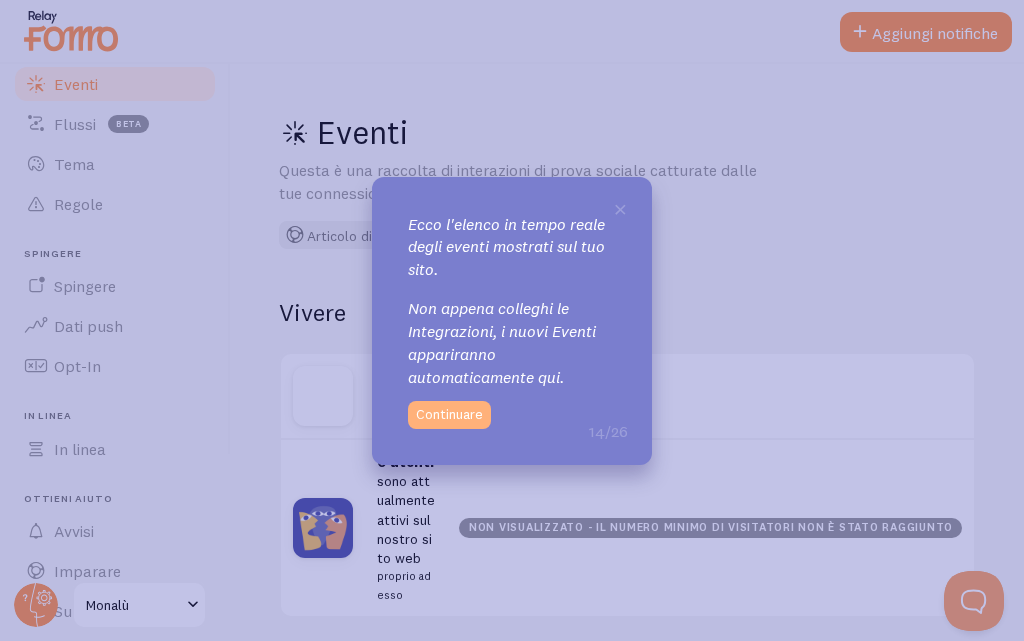 click on "Continuare" at bounding box center (449, 414) 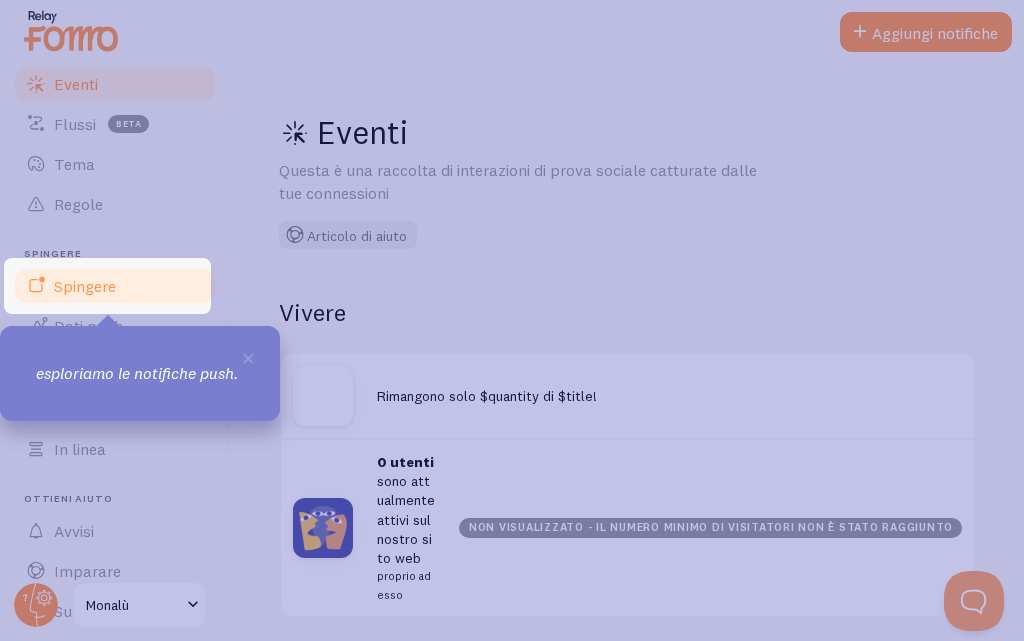 click on "Spingere" at bounding box center (115, 286) 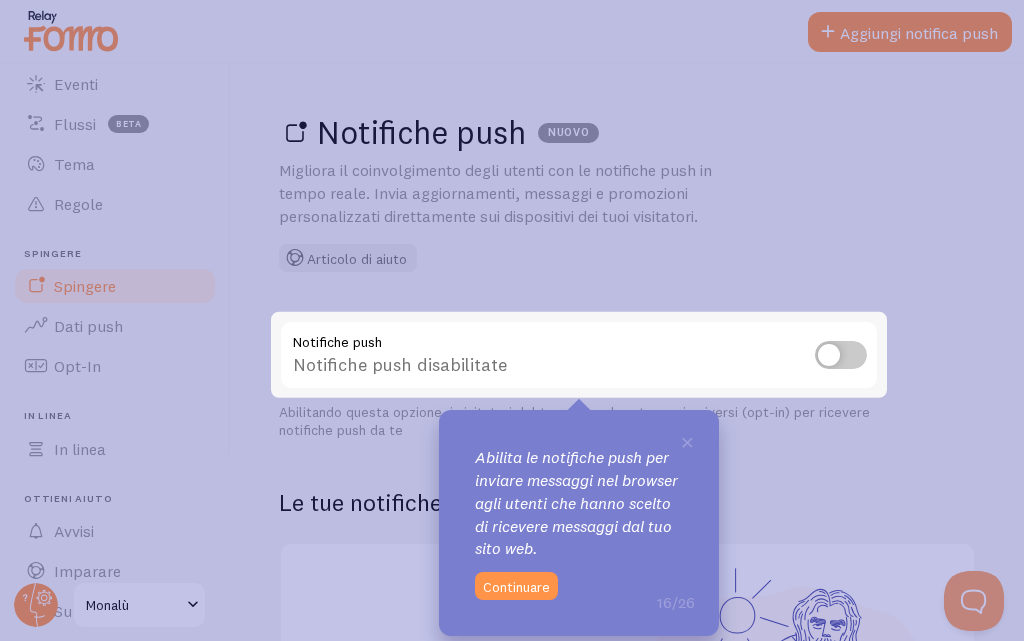 scroll, scrollTop: 225, scrollLeft: 0, axis: vertical 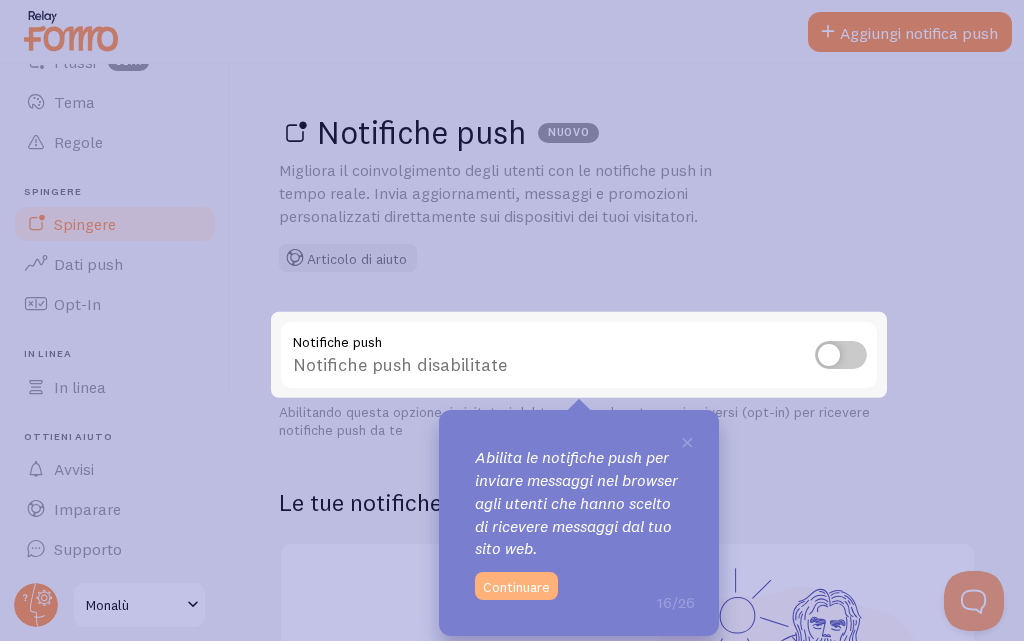 click on "Continuare" at bounding box center (516, 586) 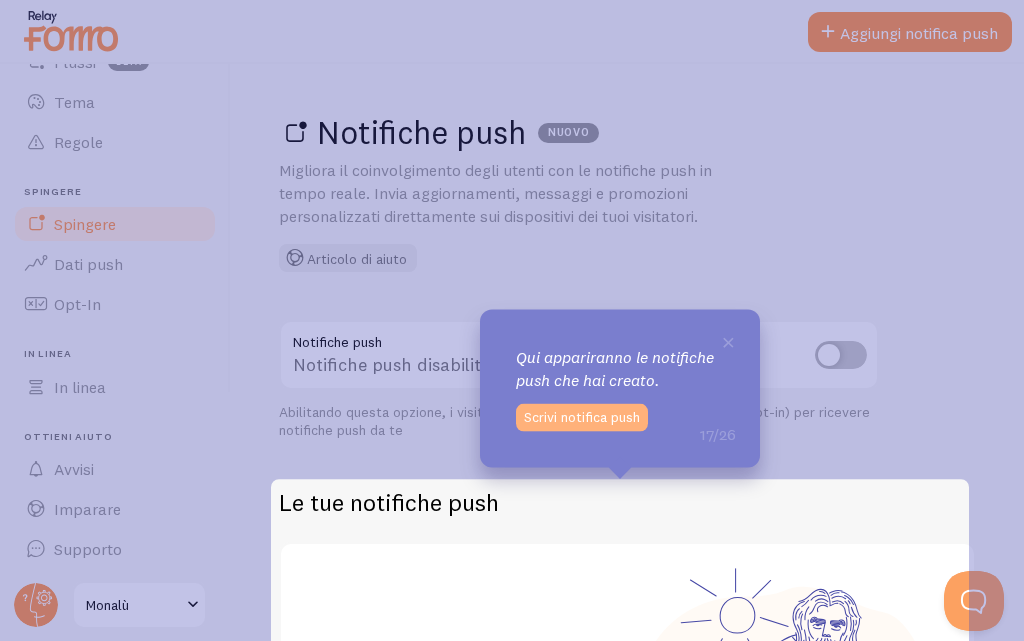 click on "Scrivi notifica push" at bounding box center (582, 417) 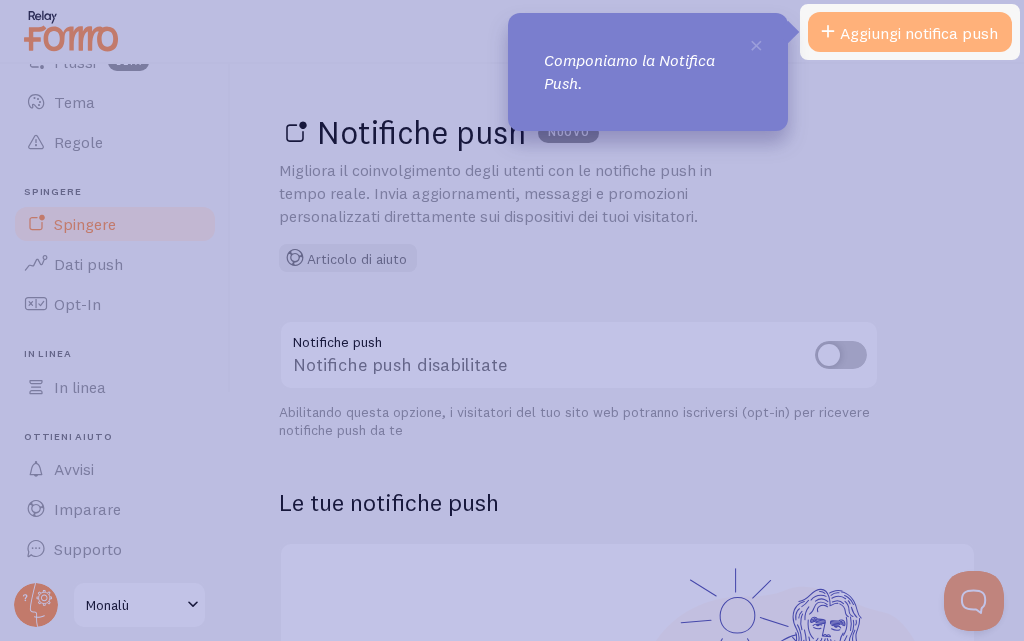 click on "Aggiungi notifica push" at bounding box center (919, 33) 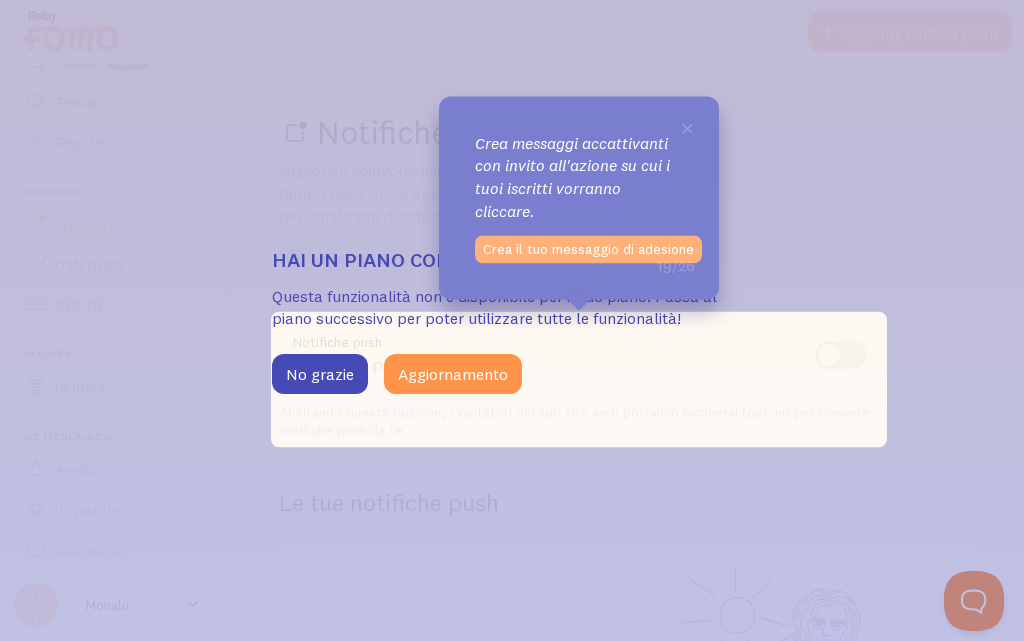 click on "Crea il tuo messaggio di adesione" at bounding box center (588, 249) 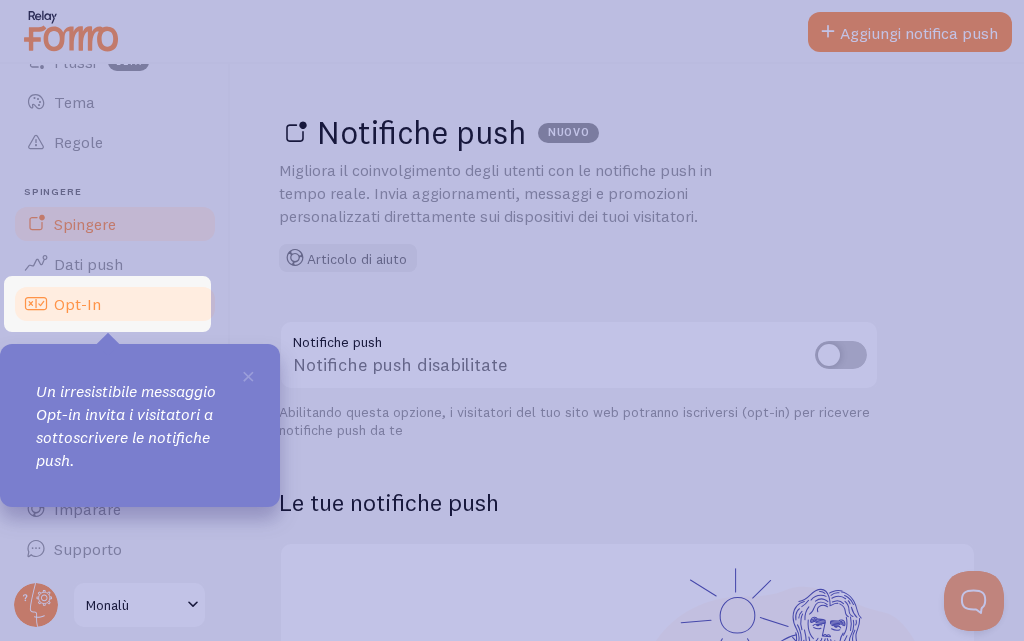 click on "Opt-In" at bounding box center (77, 304) 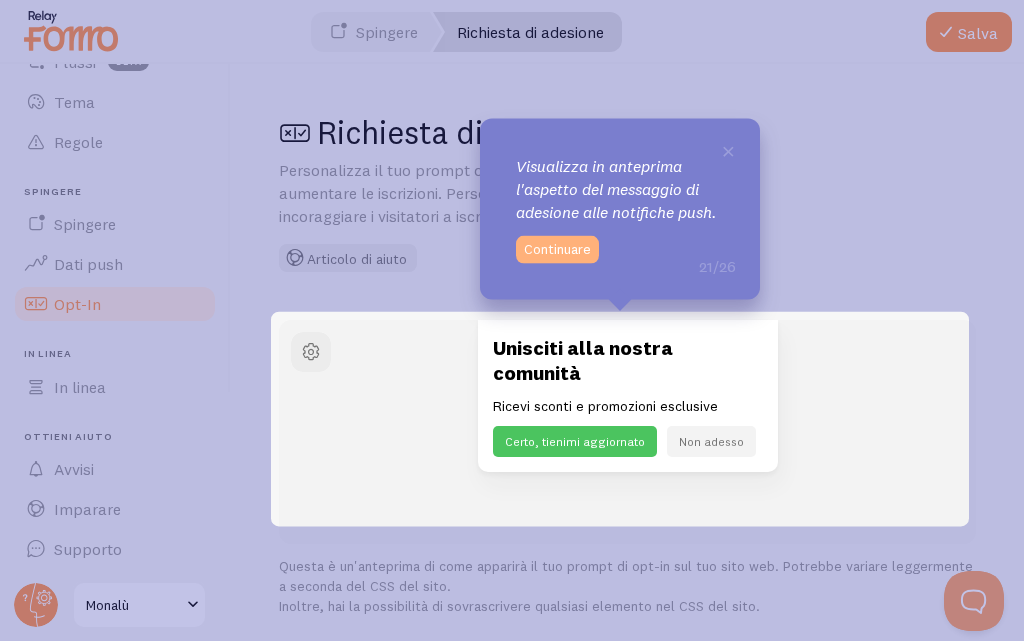 click on "Continuare" at bounding box center (557, 249) 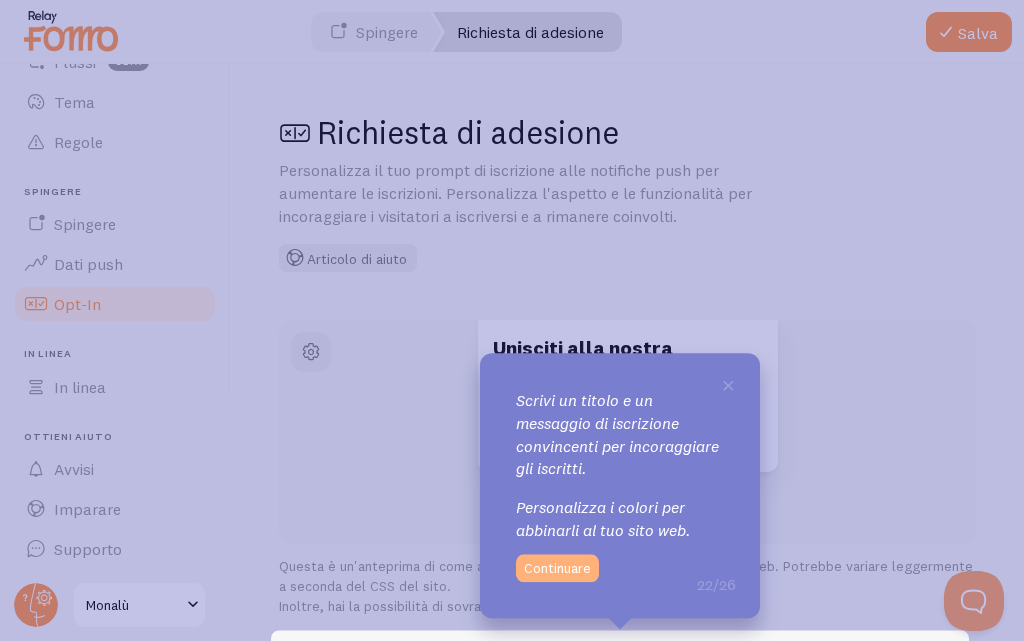 click on "Continuare" at bounding box center (557, 568) 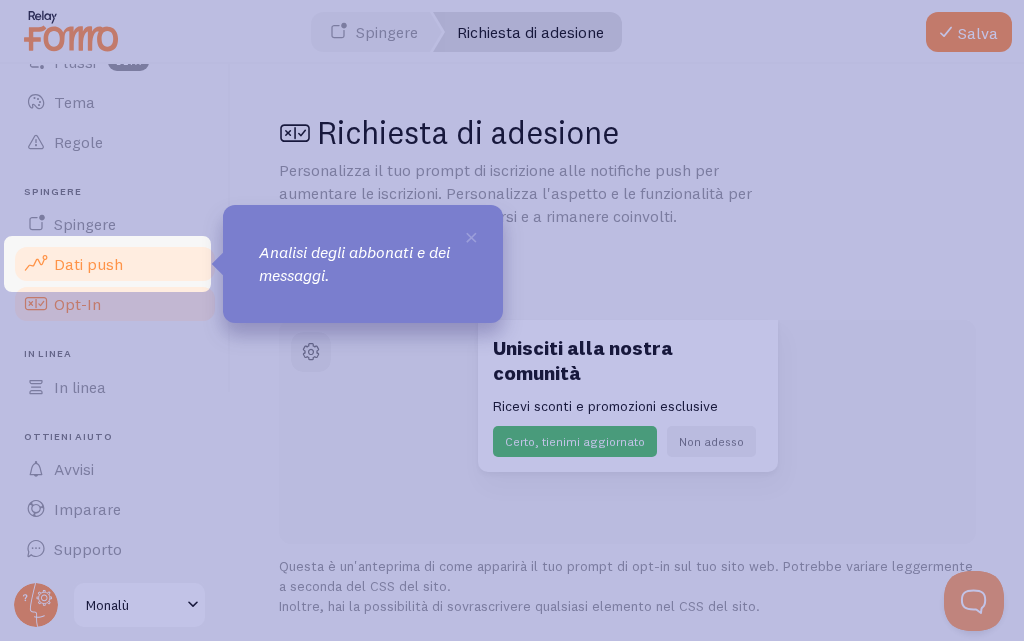 click on "Dati push" at bounding box center (88, 264) 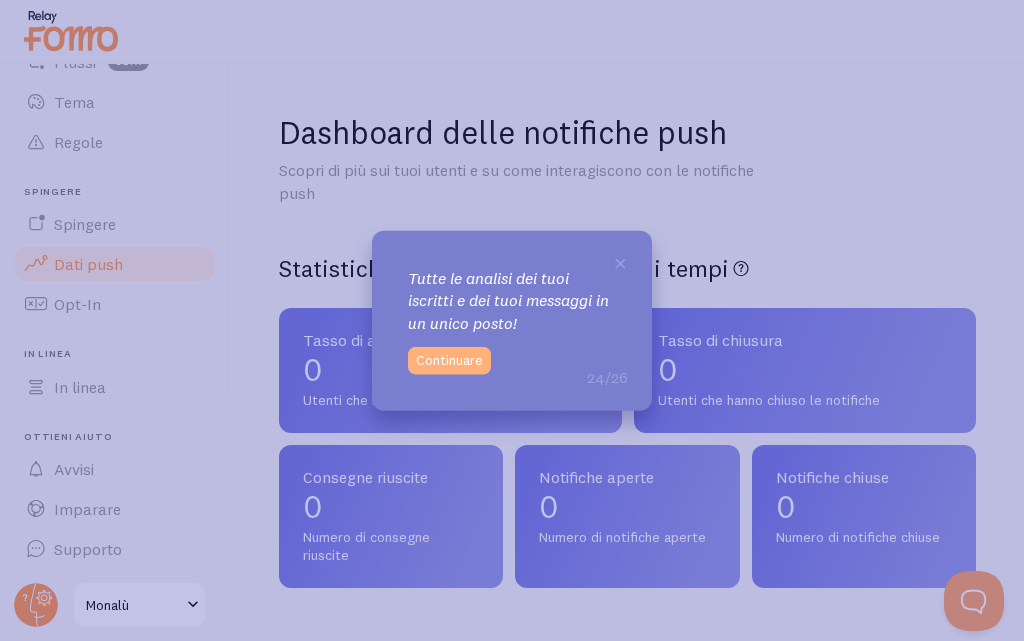 click on "Continuare" at bounding box center (449, 361) 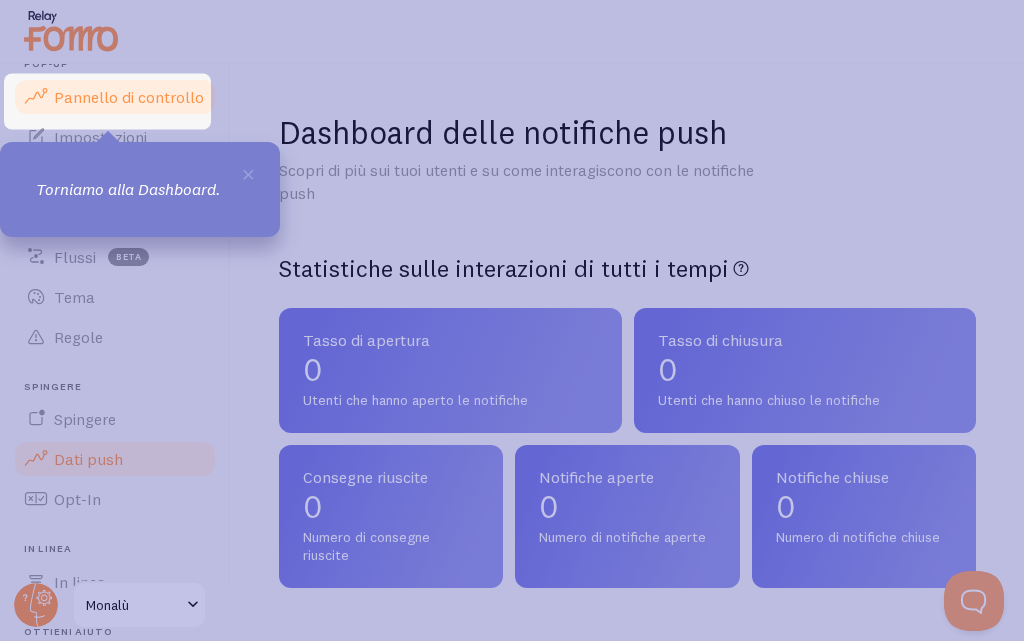 scroll, scrollTop: 25, scrollLeft: 0, axis: vertical 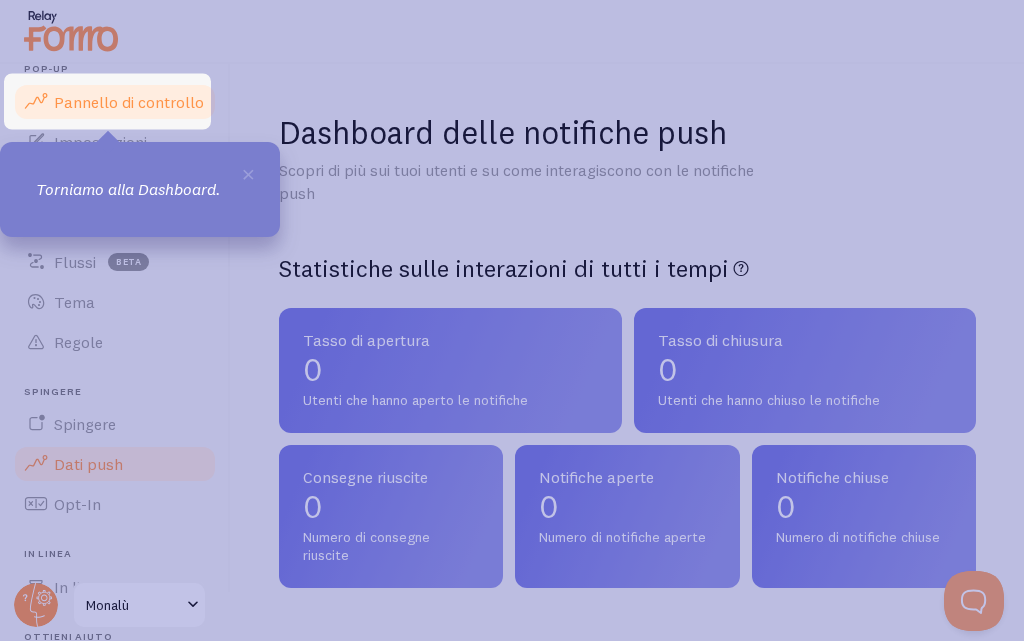 click on "Pannello di controllo" at bounding box center (129, 102) 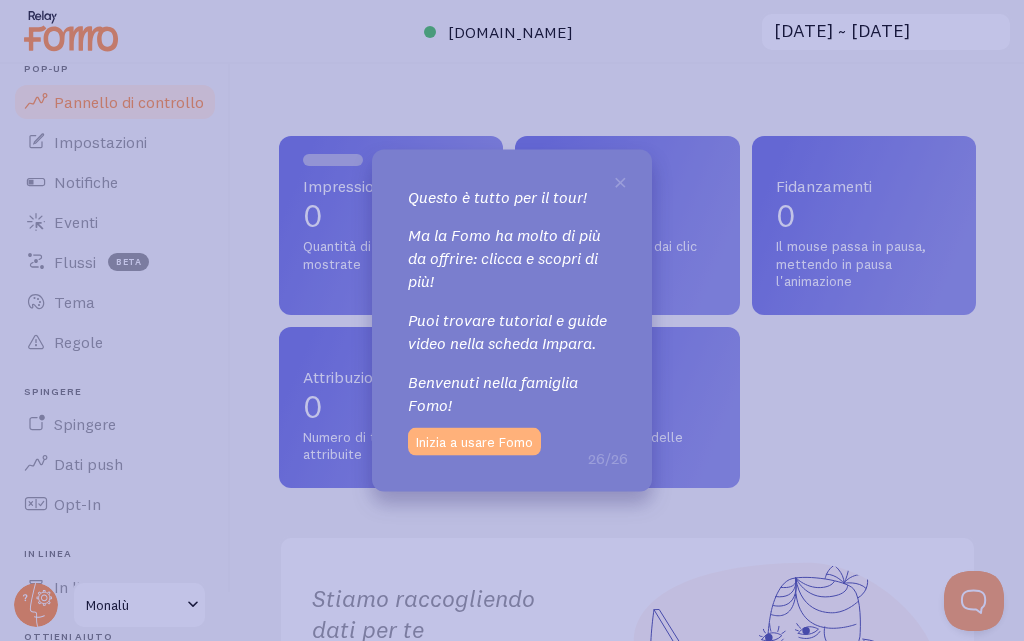 click on "Inizia a usare Fomo" at bounding box center (474, 442) 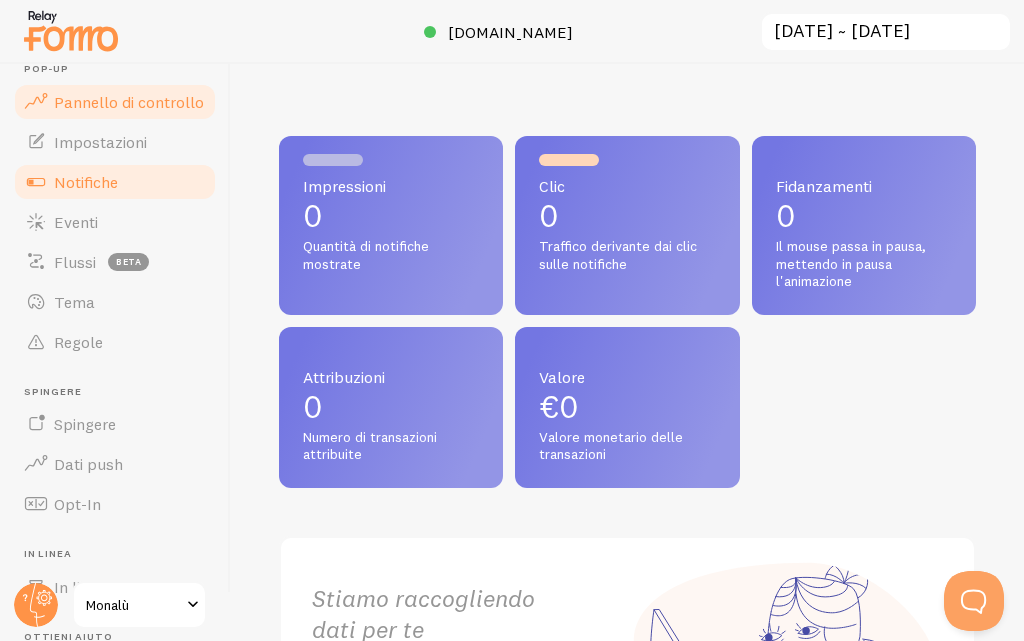 click on "Notifiche" at bounding box center (86, 182) 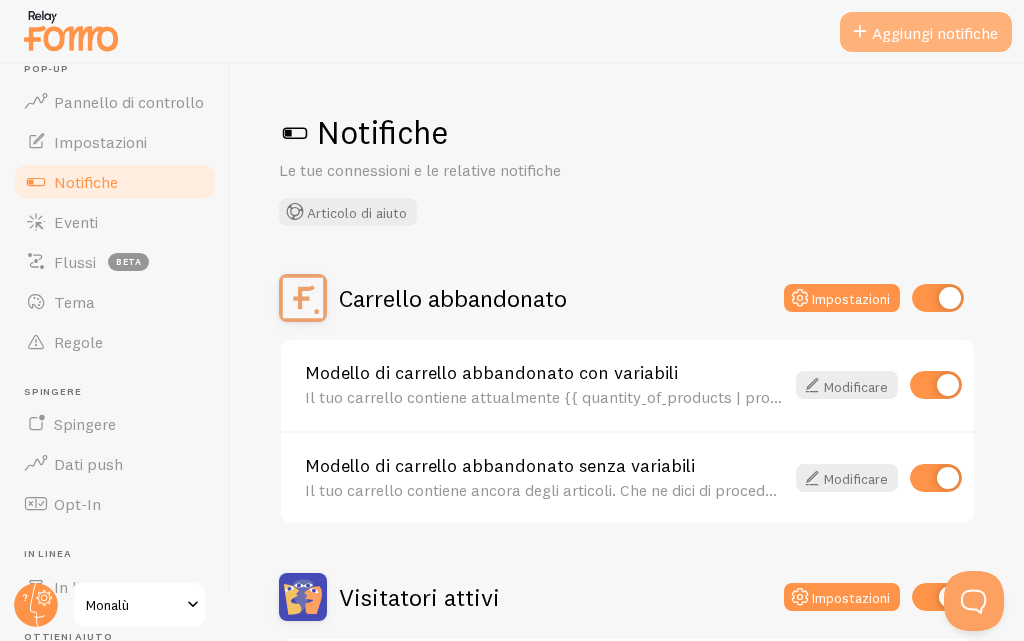 click on "Aggiungi notifiche" at bounding box center [935, 33] 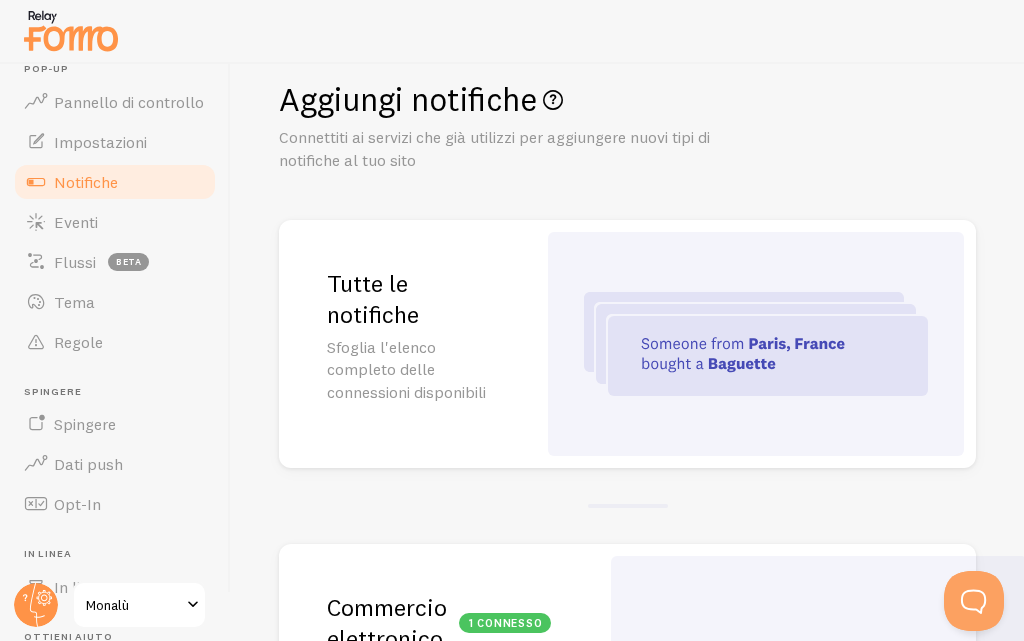 scroll, scrollTop: 0, scrollLeft: 0, axis: both 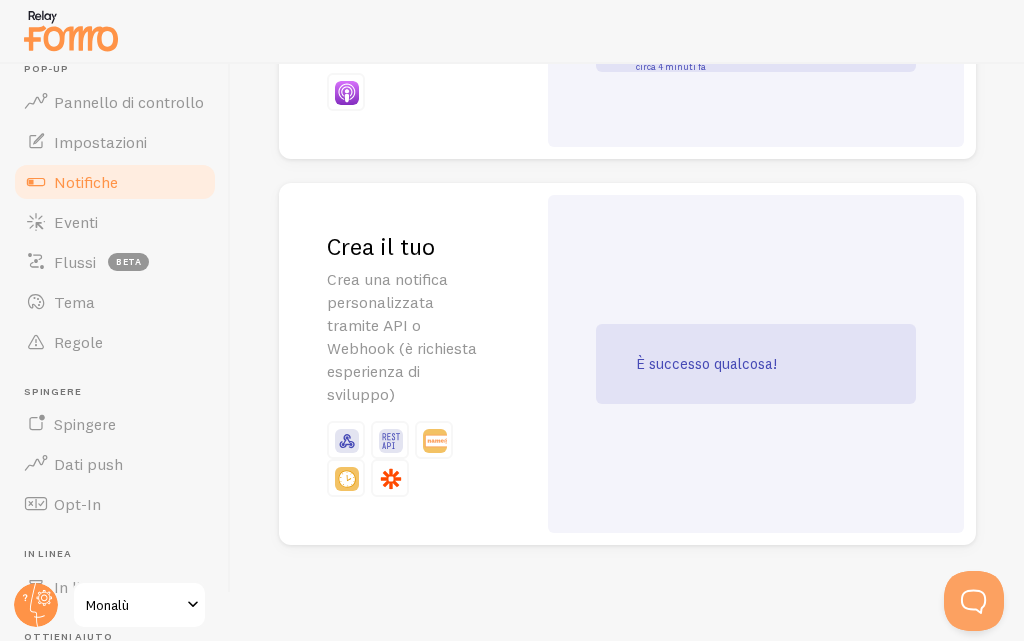 click at bounding box center [391, 479] 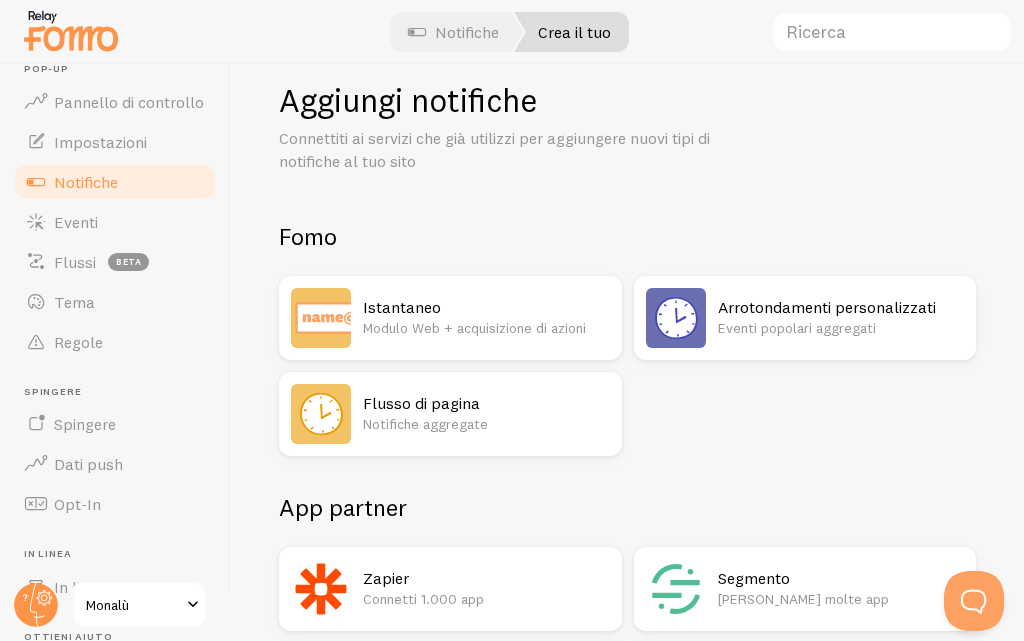 scroll, scrollTop: 0, scrollLeft: 0, axis: both 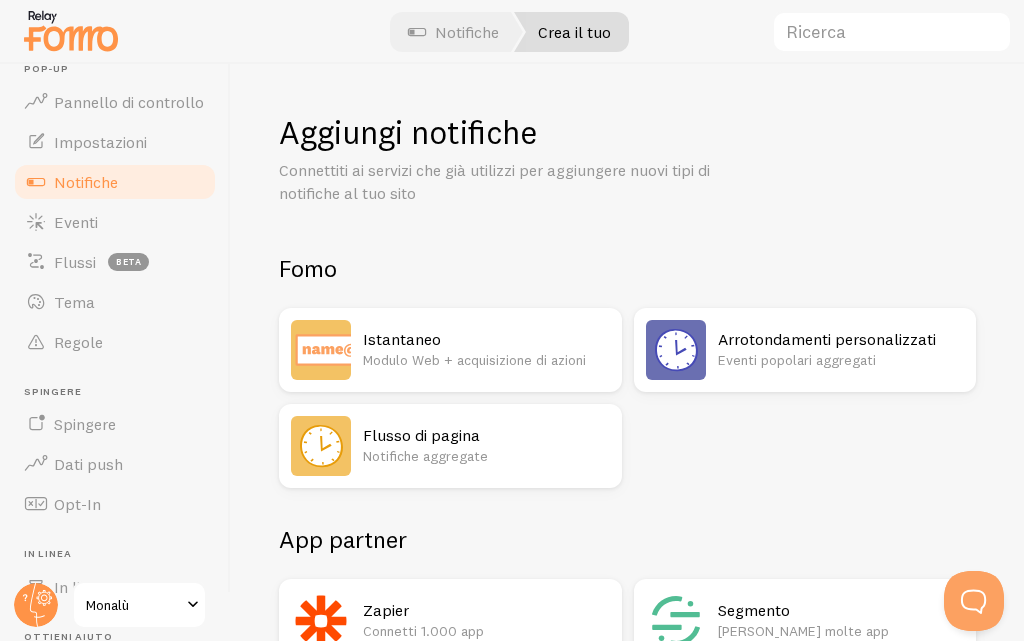 click at bounding box center [676, 350] 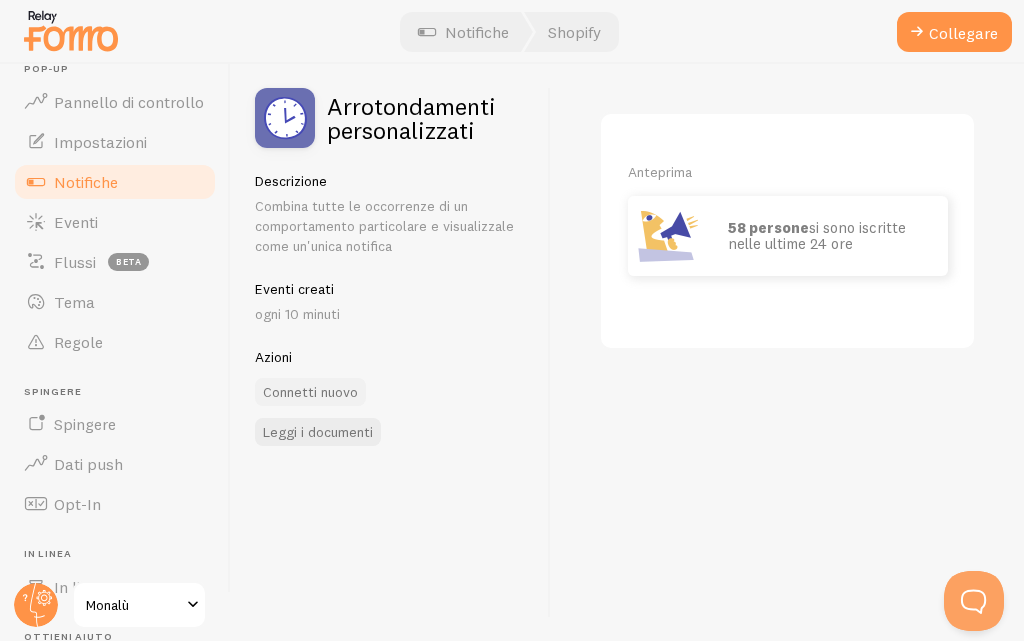 click on "Connetti nuovo" at bounding box center [310, 392] 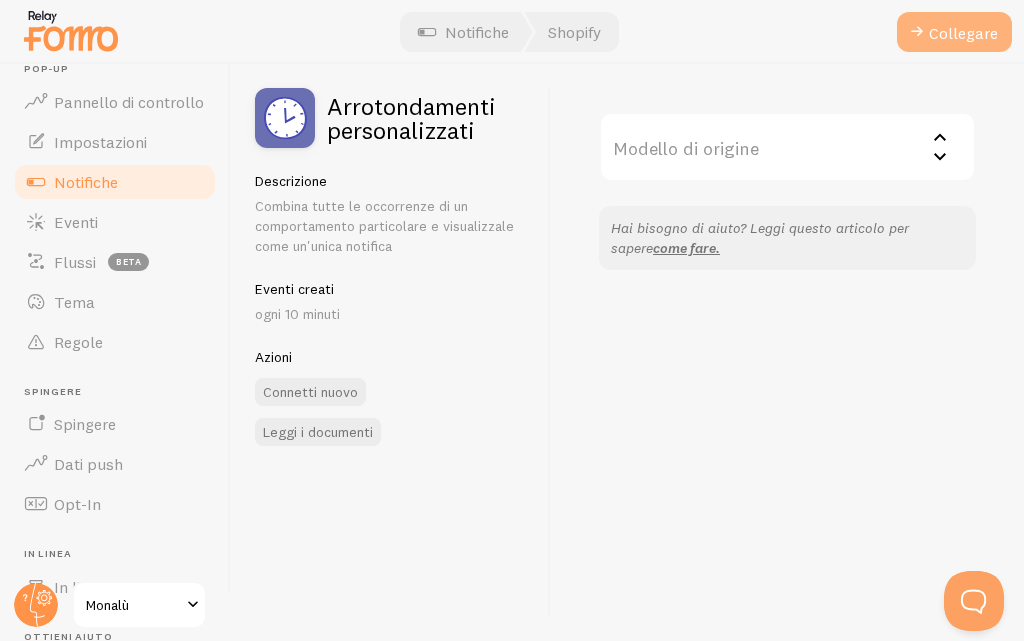 click on "Collegare" at bounding box center [963, 33] 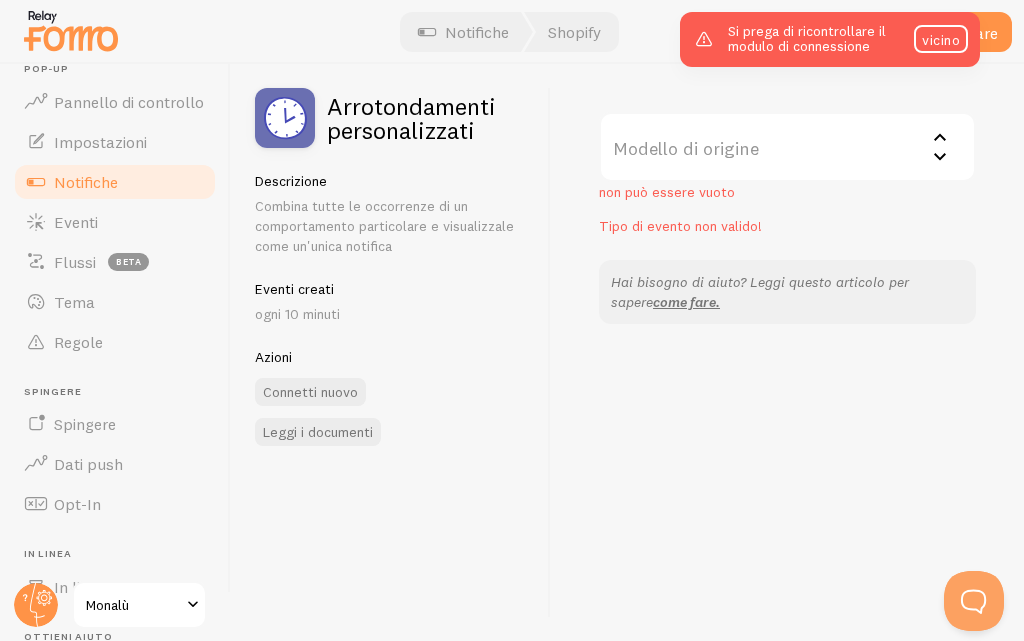click on "Modello di origine" at bounding box center (787, 147) 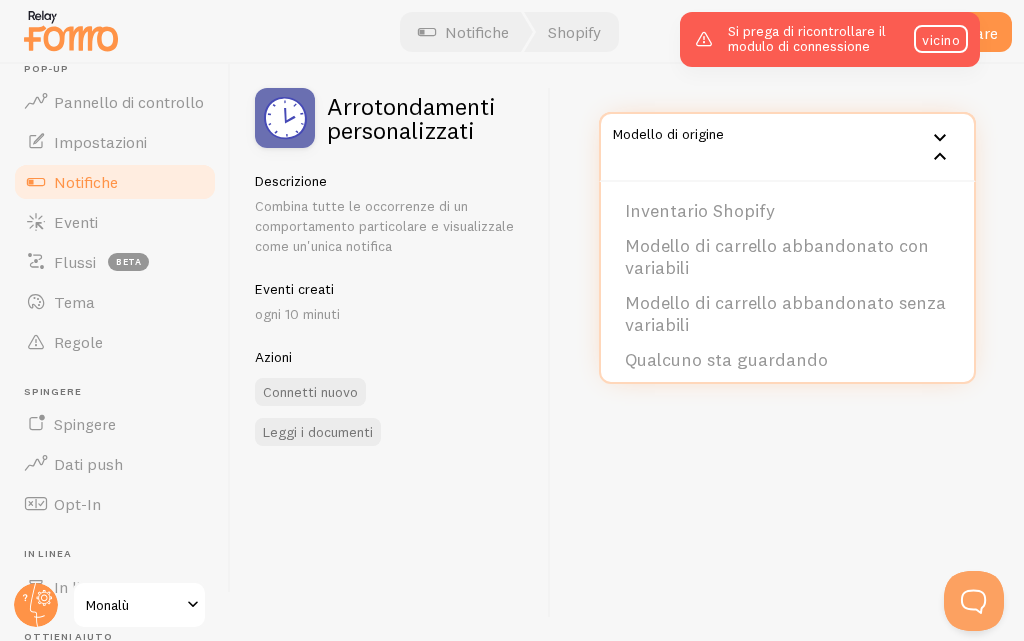 click on "Notifiche" at bounding box center (86, 182) 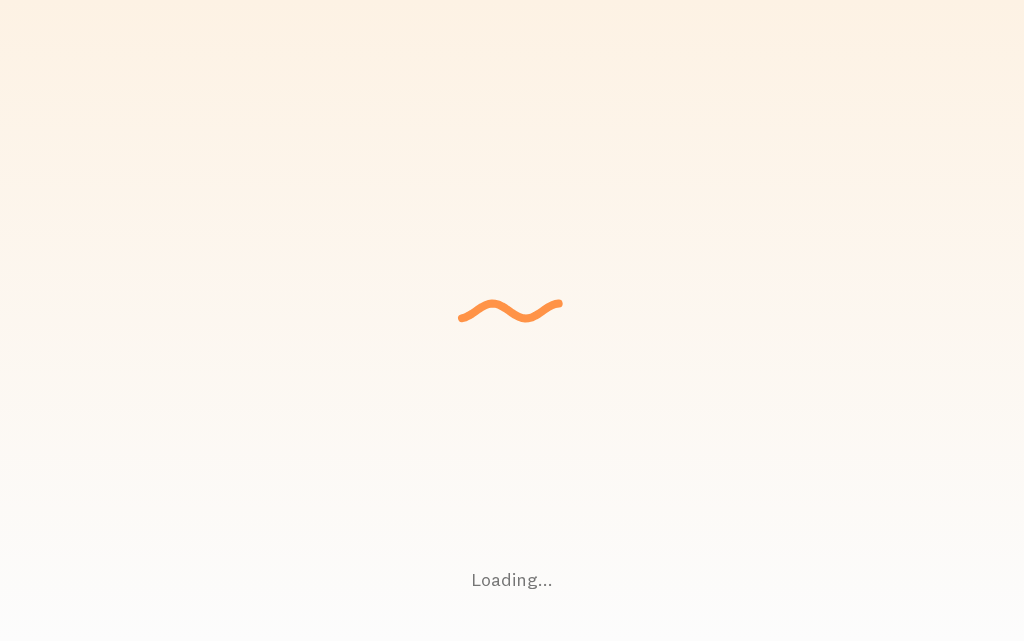 scroll, scrollTop: 0, scrollLeft: 0, axis: both 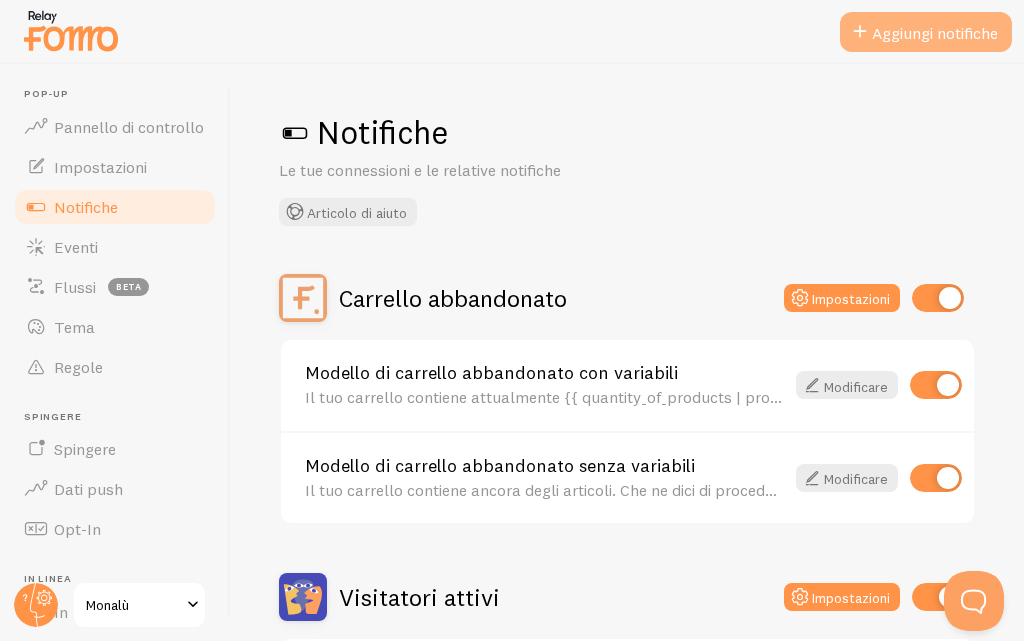 click on "Aggiungi notifiche" at bounding box center (935, 33) 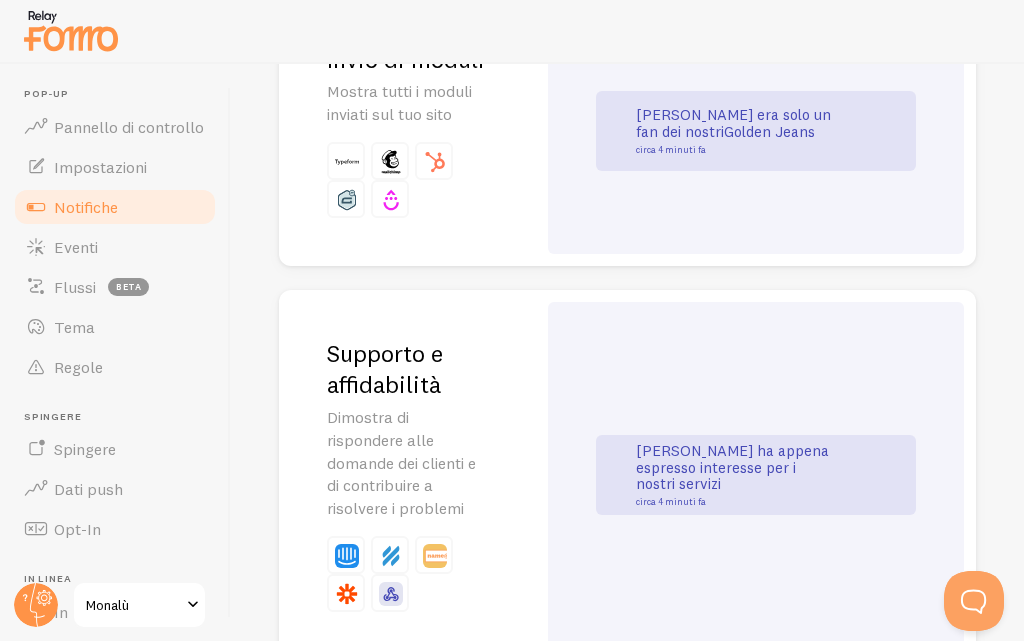 scroll, scrollTop: 2366, scrollLeft: 0, axis: vertical 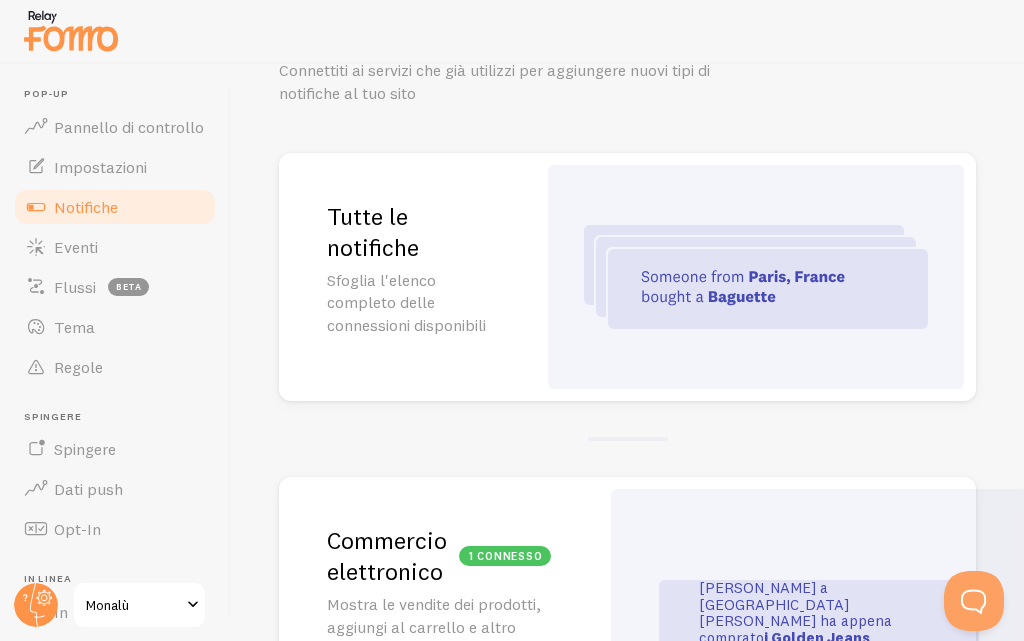 click at bounding box center [756, 277] 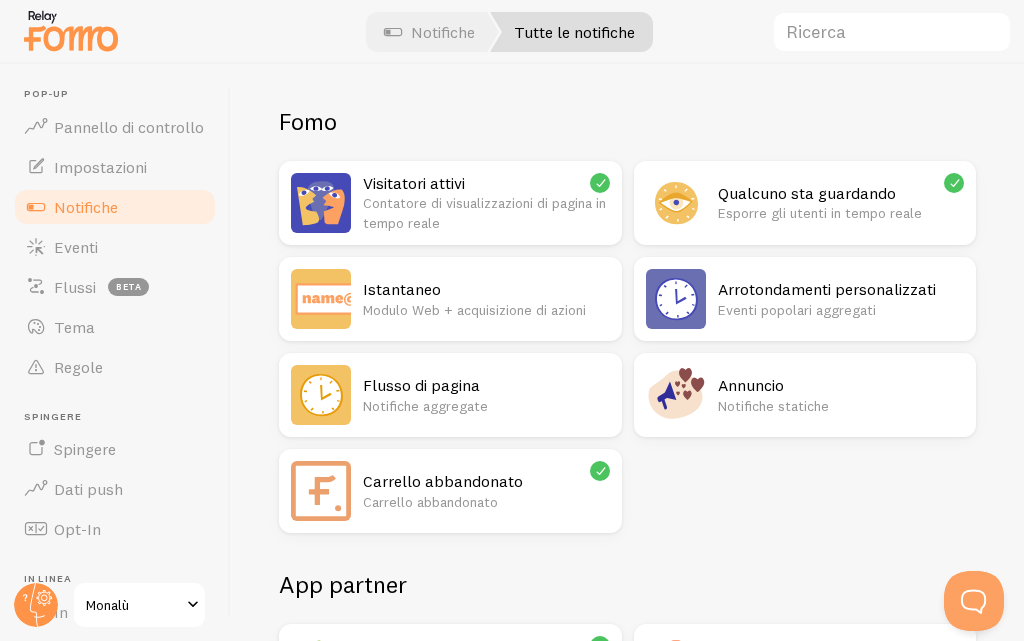 scroll, scrollTop: 200, scrollLeft: 0, axis: vertical 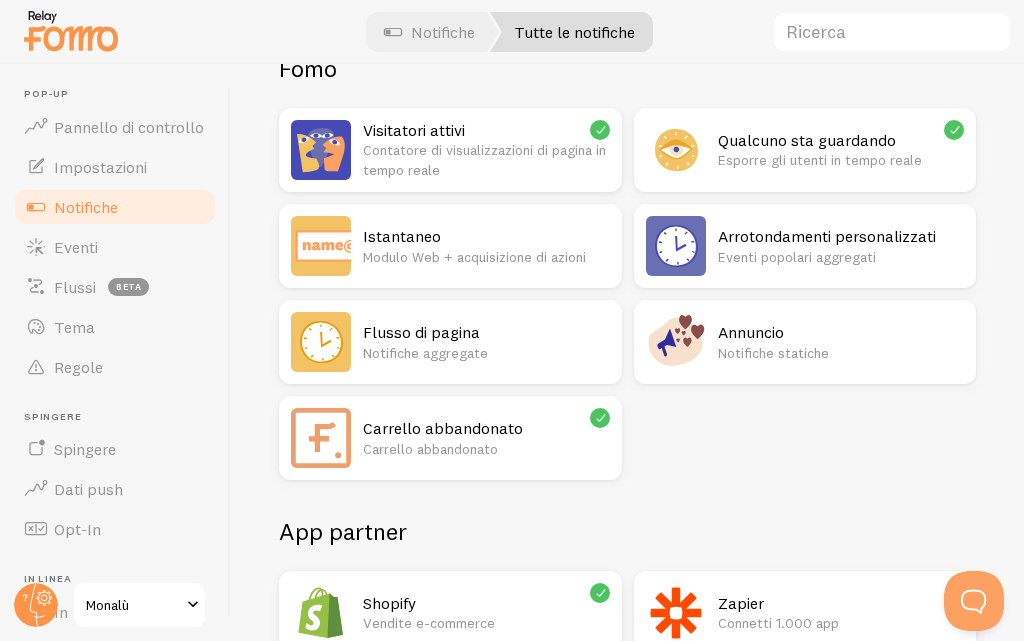 click on "Flusso di pagina" at bounding box center (421, 332) 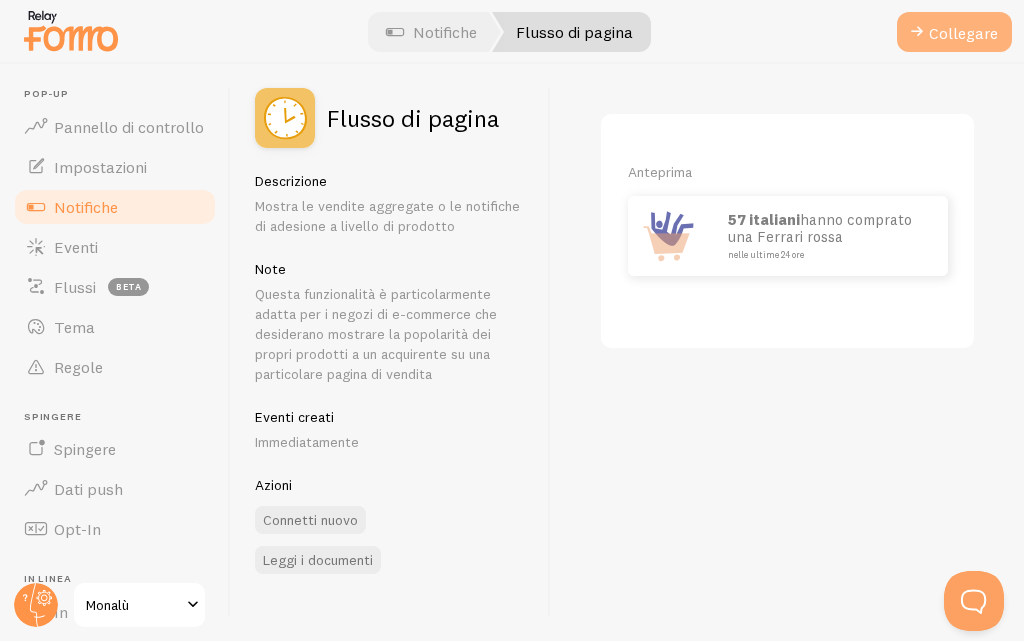 click on "Collegare" at bounding box center (963, 33) 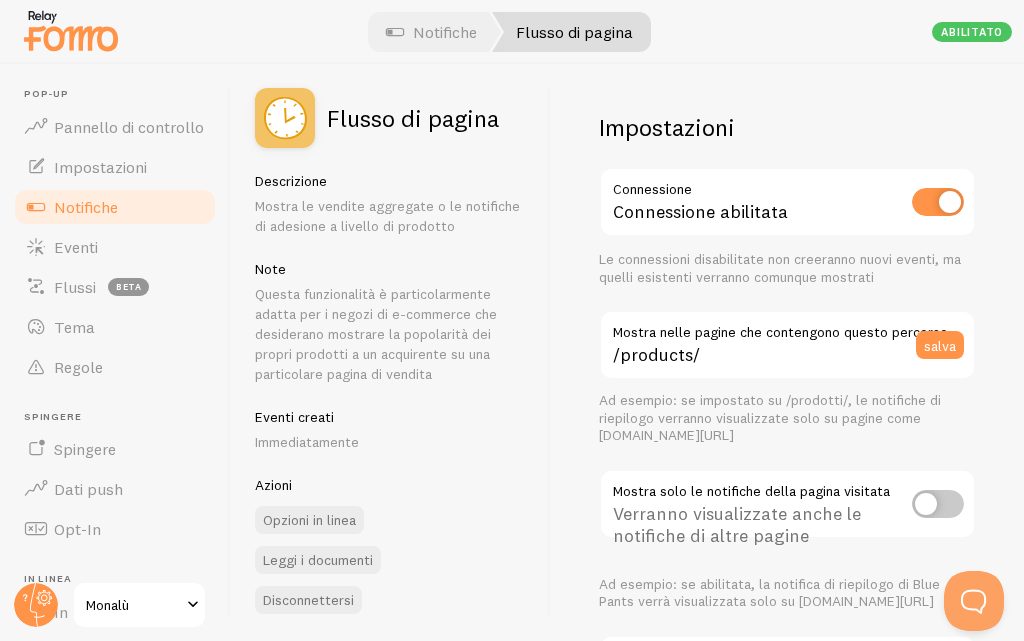 scroll, scrollTop: 9, scrollLeft: 0, axis: vertical 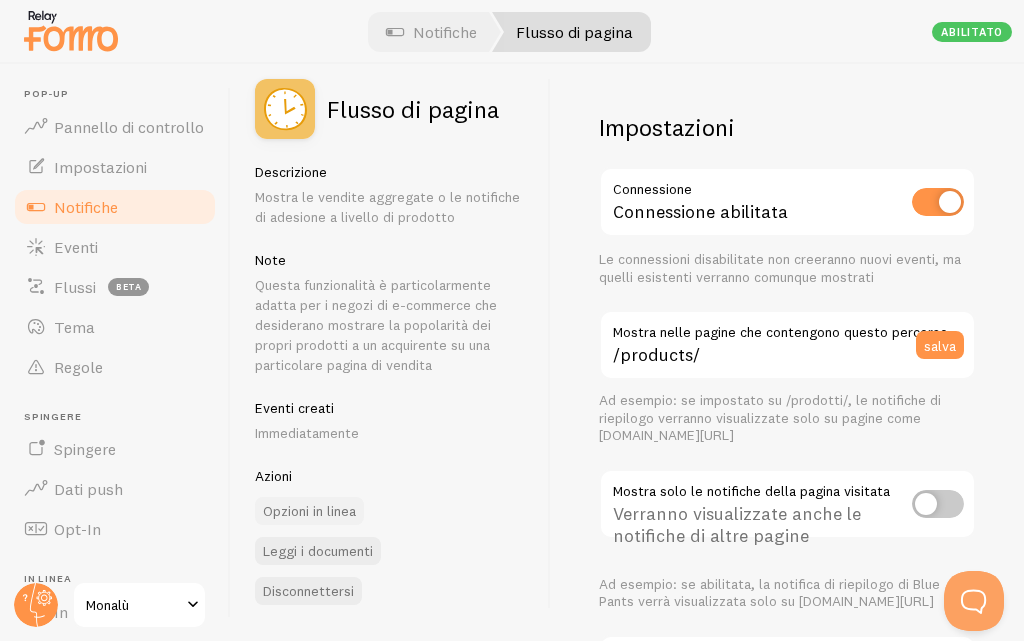 click on "Opzioni in linea" at bounding box center [309, 511] 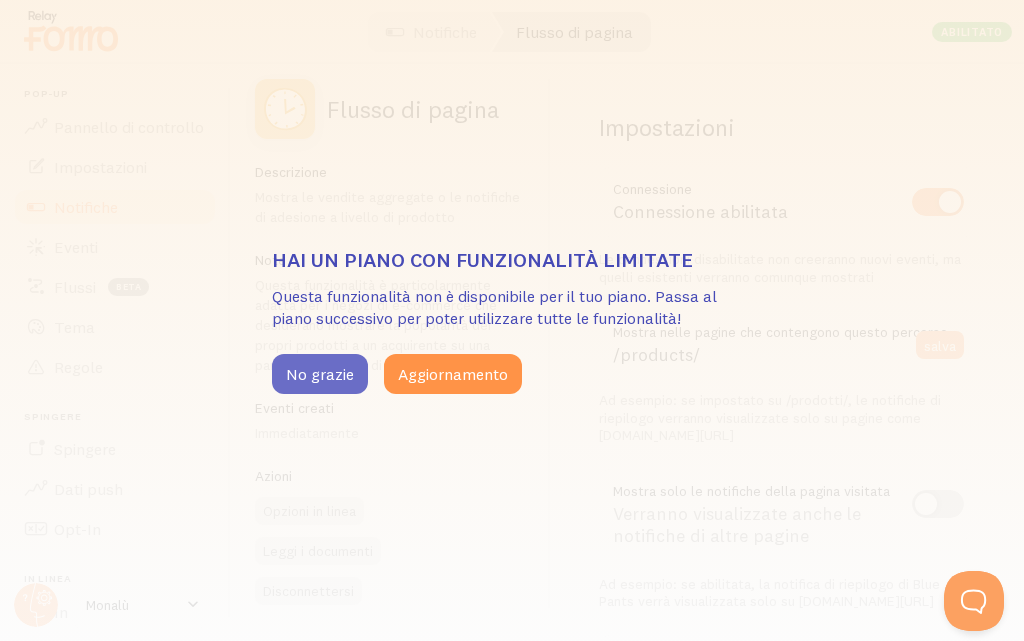 click on "No grazie" at bounding box center (320, 374) 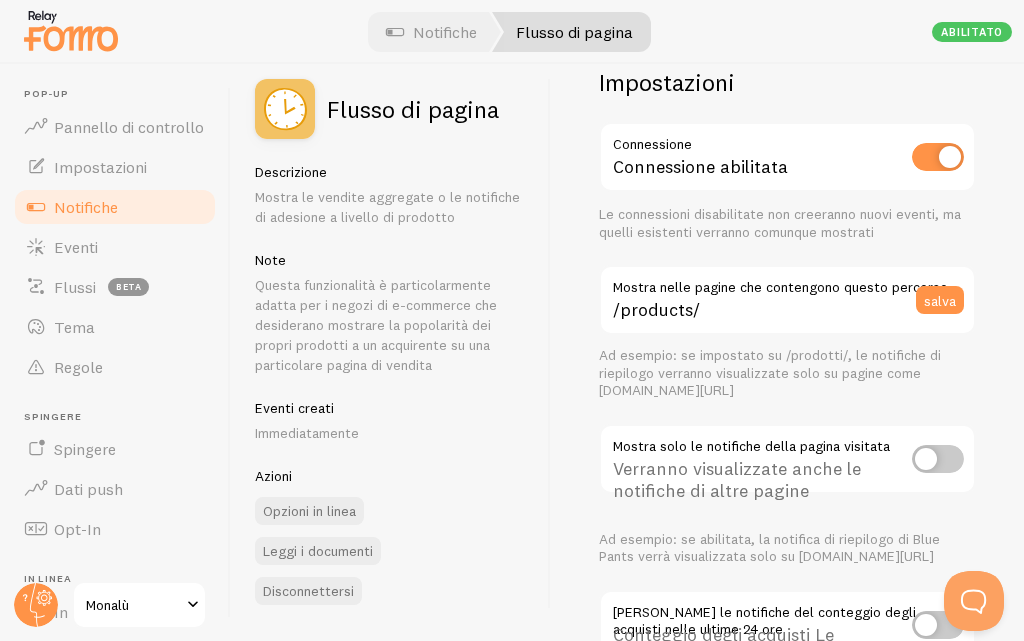 scroll, scrollTop: 0, scrollLeft: 0, axis: both 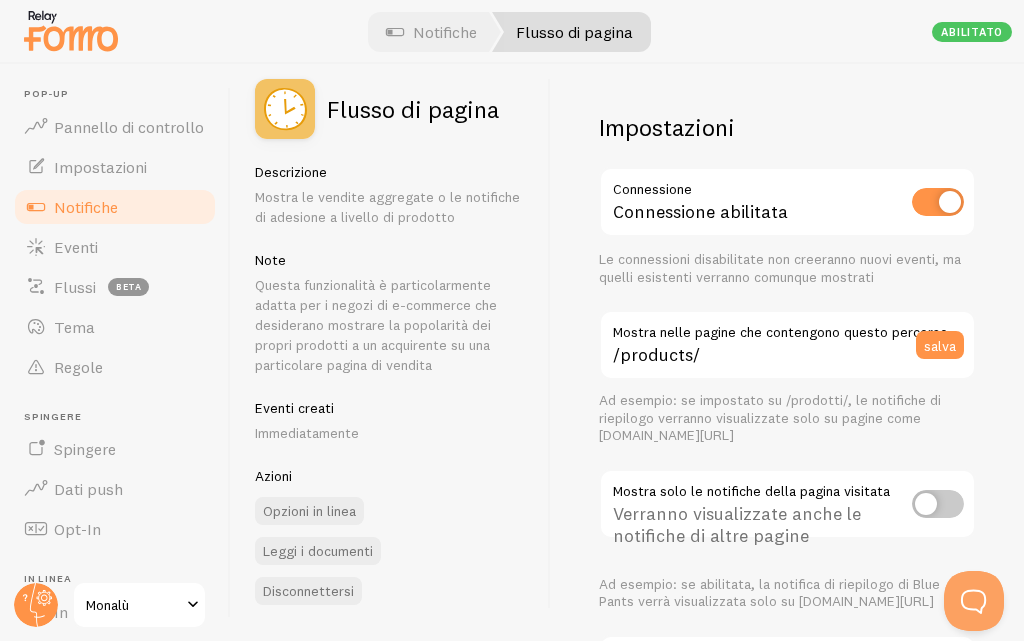 click at bounding box center [938, 202] 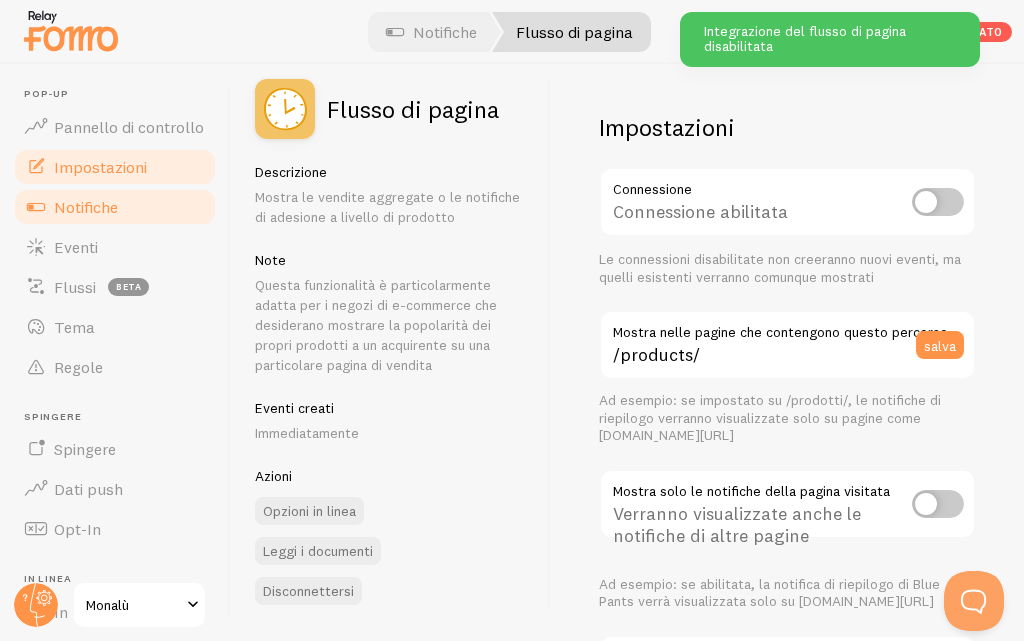 click on "Impostazioni" at bounding box center (100, 167) 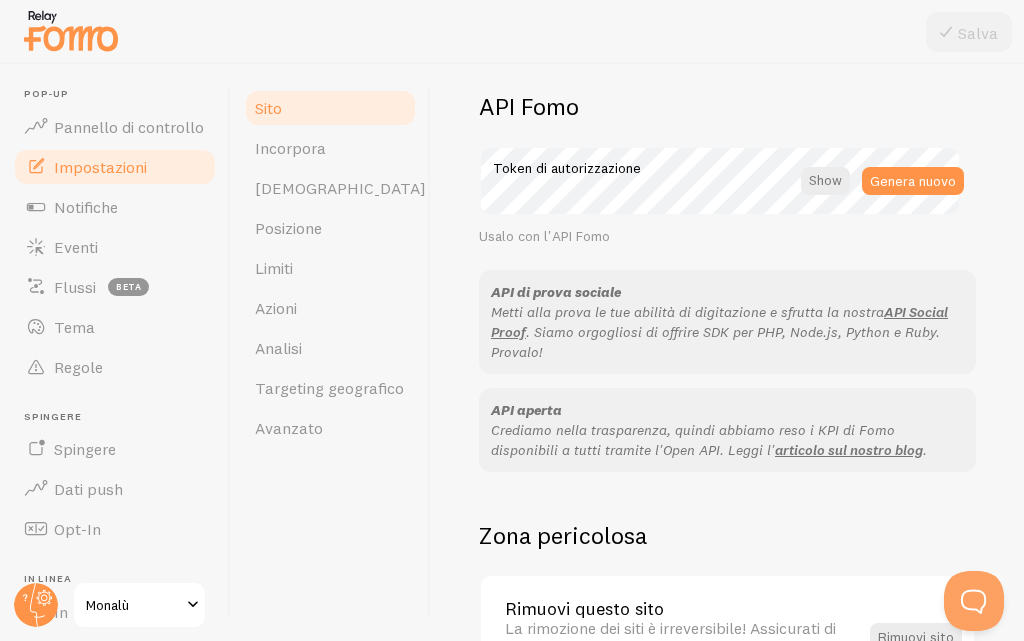 scroll, scrollTop: 1326, scrollLeft: 0, axis: vertical 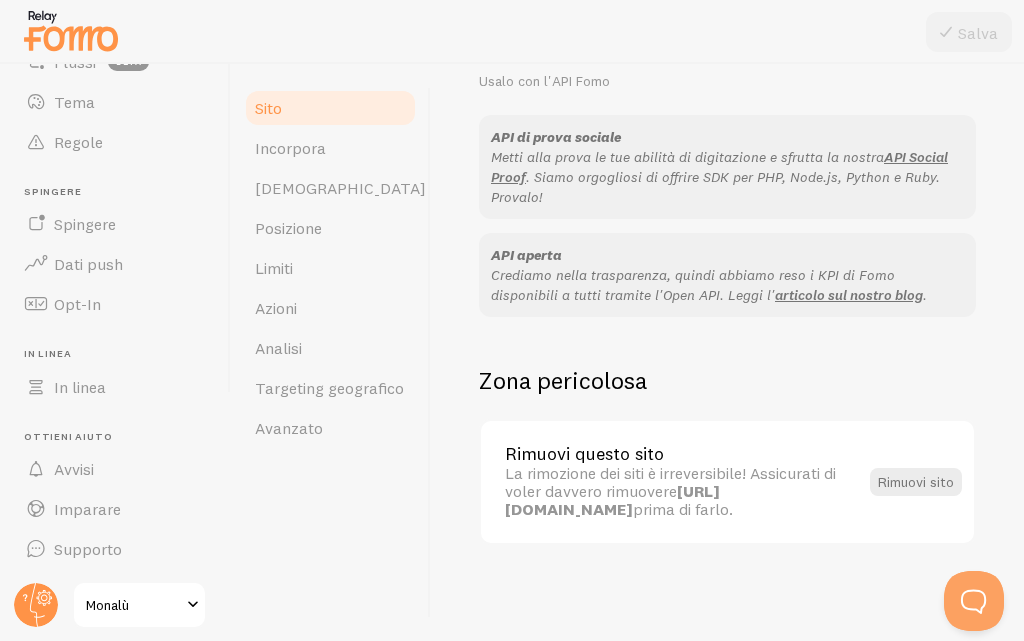 click at bounding box center [193, 605] 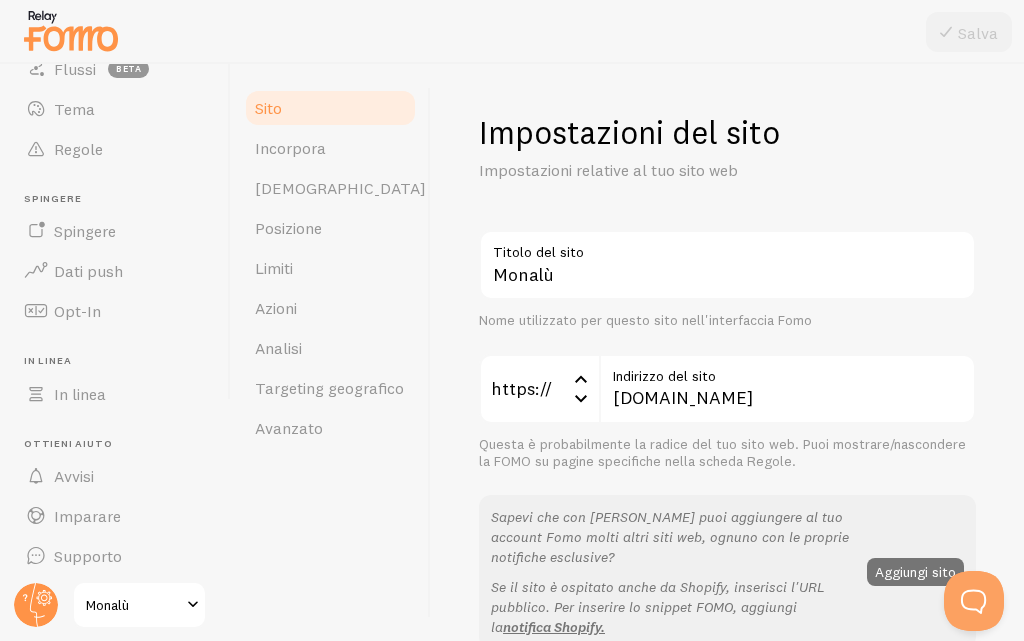 scroll, scrollTop: 225, scrollLeft: 0, axis: vertical 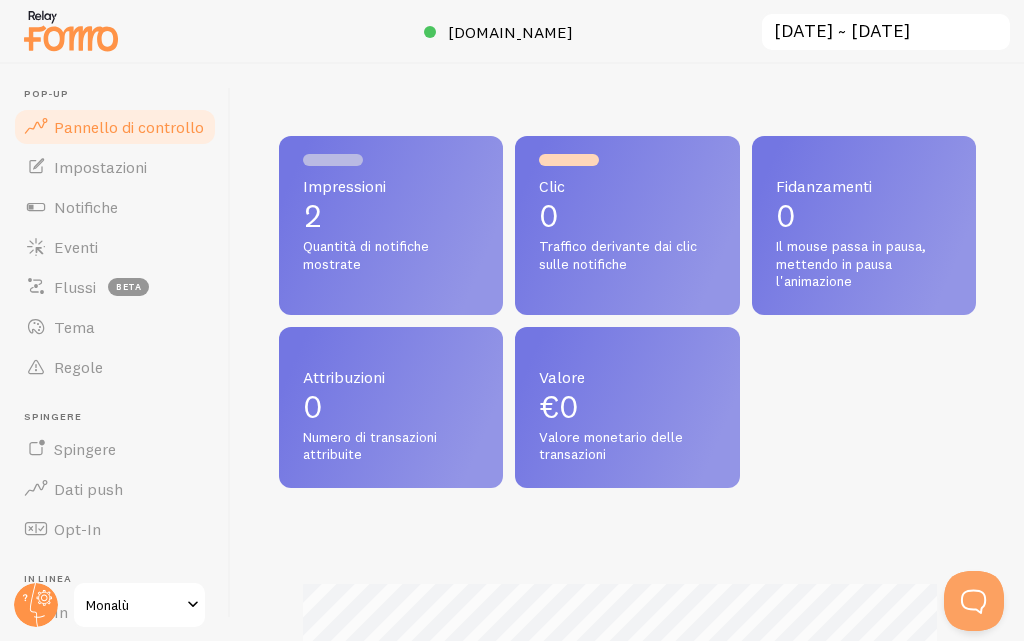 click on "[DATE] ~ [DATE]" at bounding box center [886, 32] 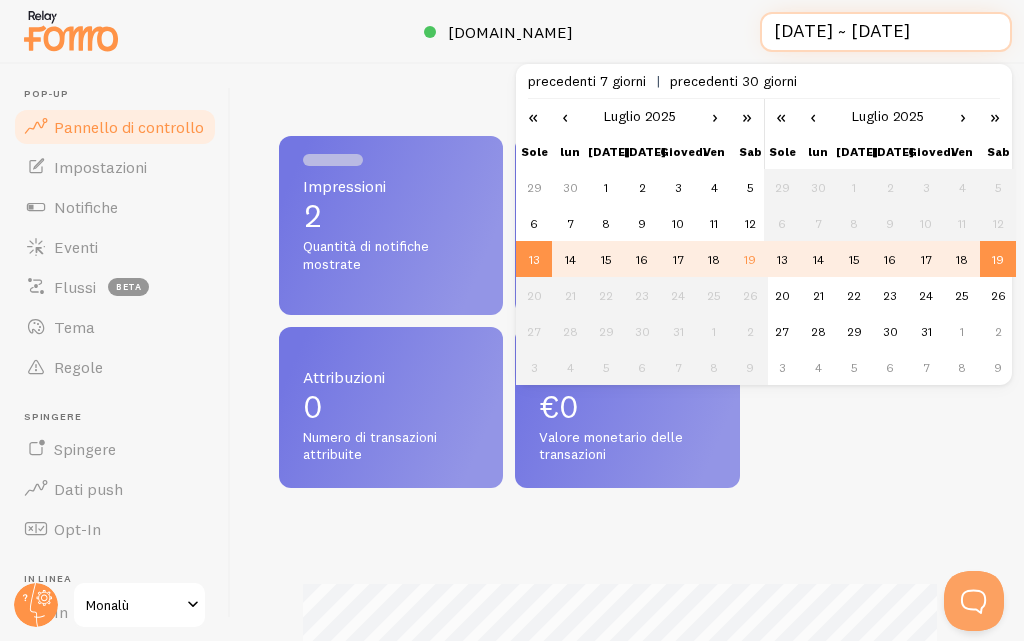 click on "[DATE] ~ [DATE]" at bounding box center [886, 32] 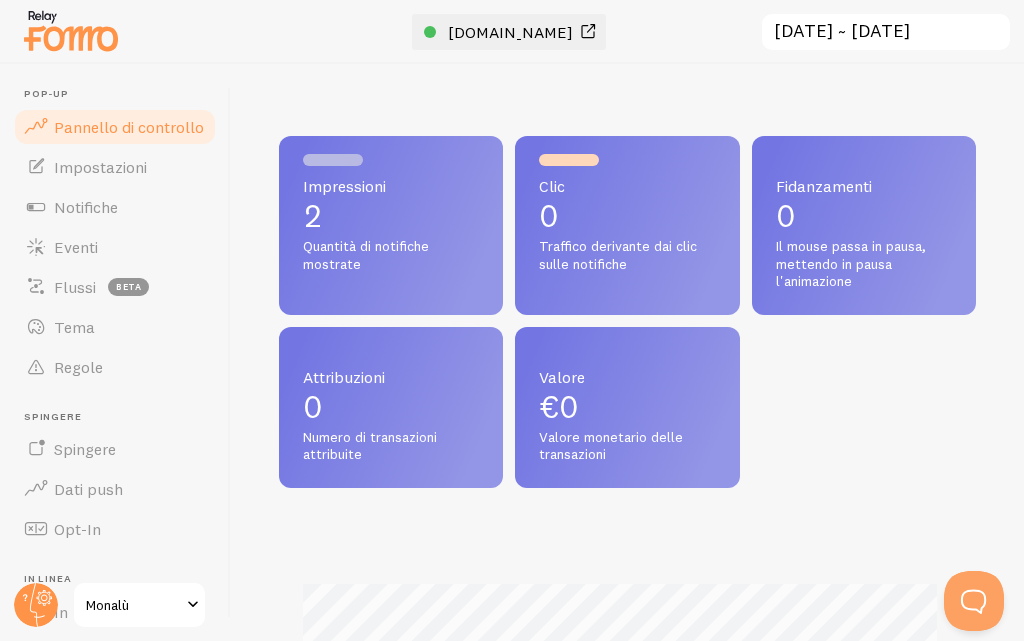 click on "[DOMAIN_NAME]" at bounding box center [510, 32] 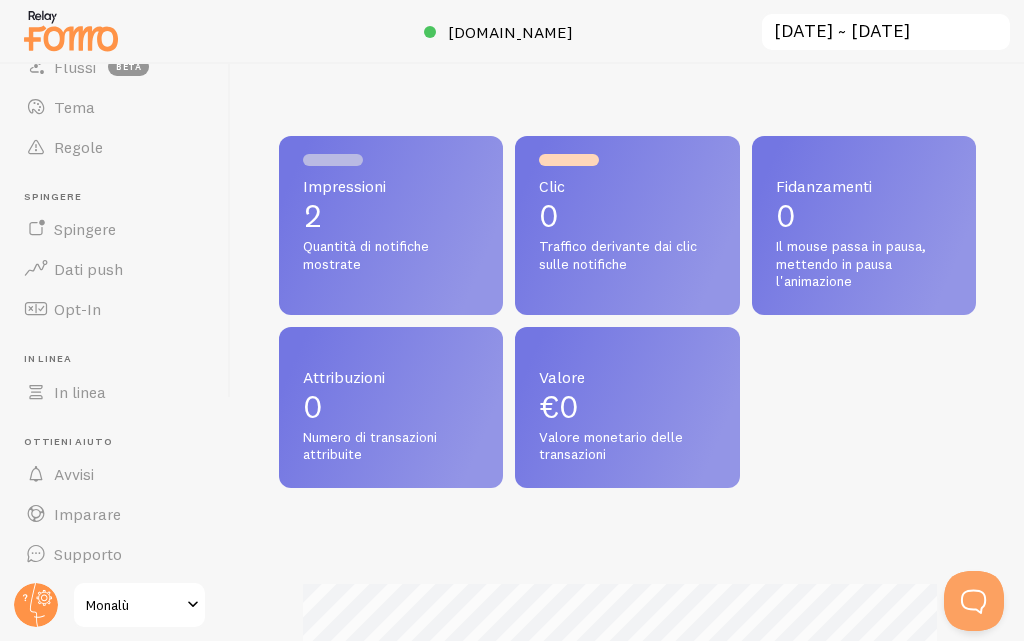 scroll, scrollTop: 225, scrollLeft: 0, axis: vertical 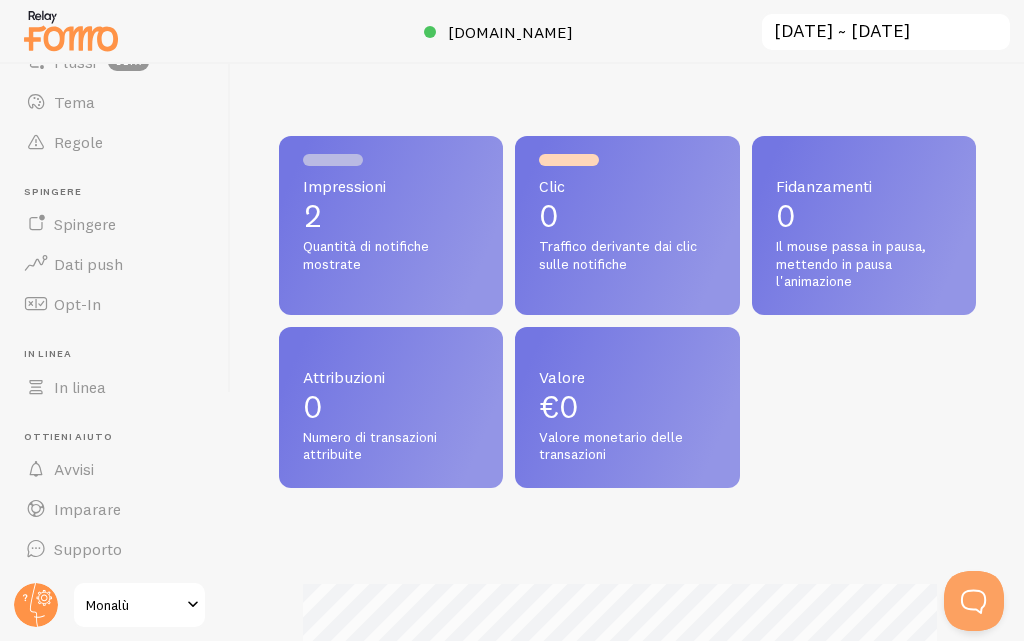 click on "Monalù" at bounding box center (107, 605) 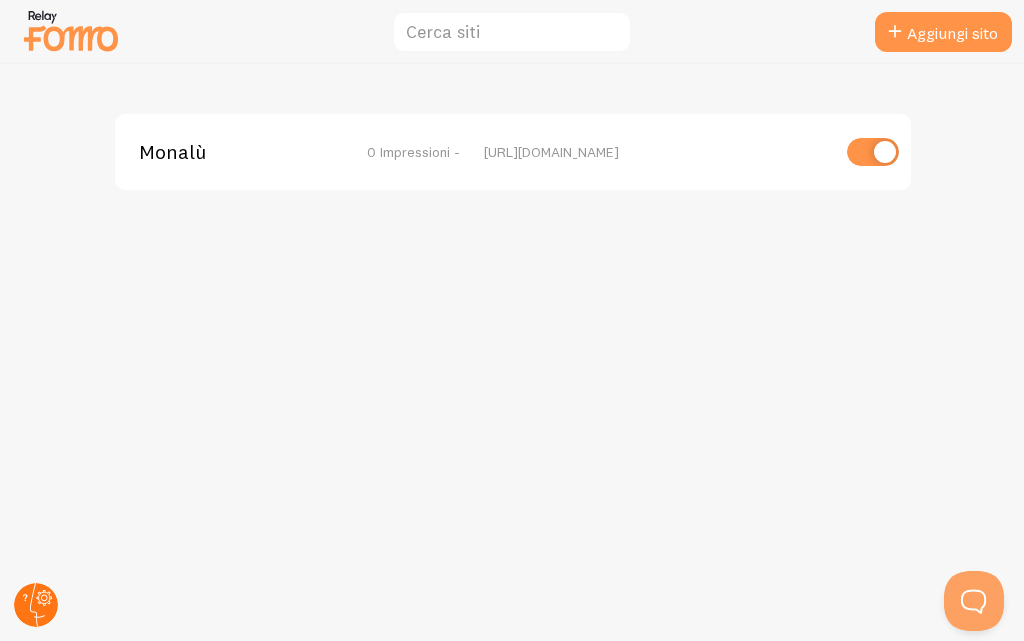 click 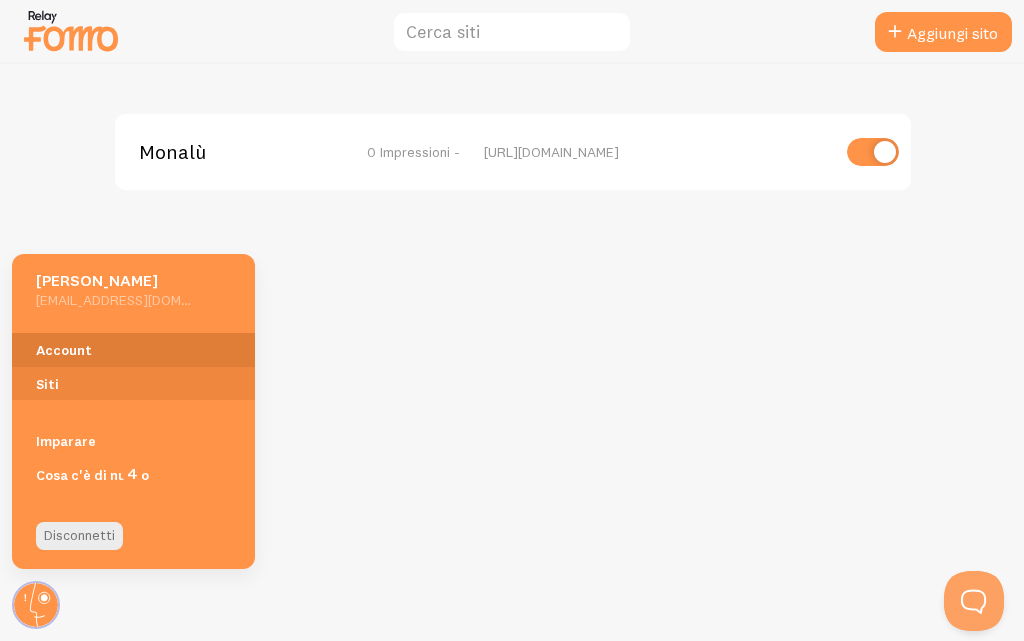click on "Account" at bounding box center (64, 351) 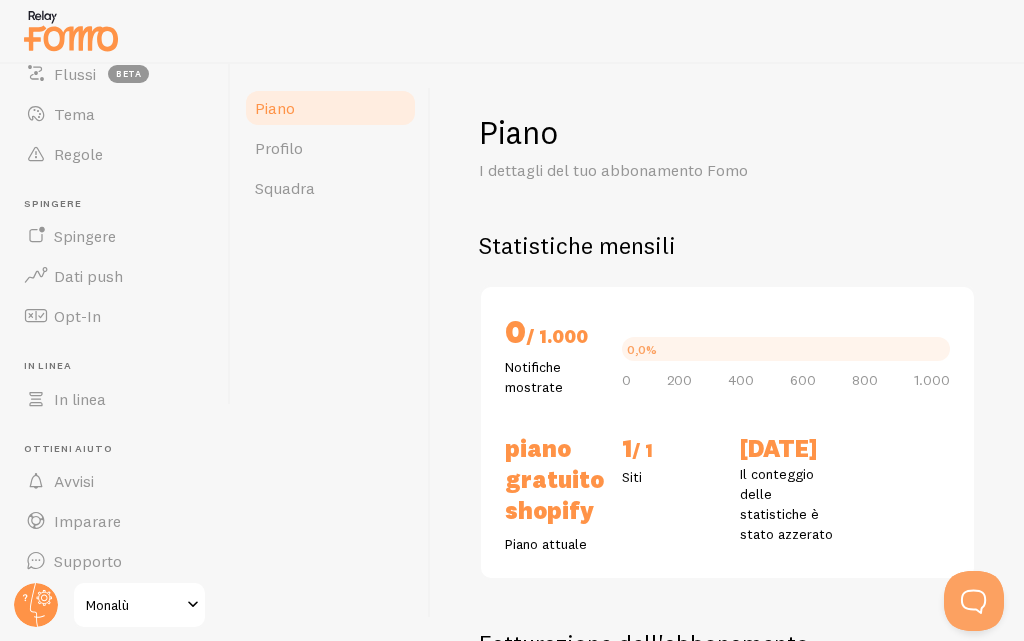 scroll, scrollTop: 225, scrollLeft: 0, axis: vertical 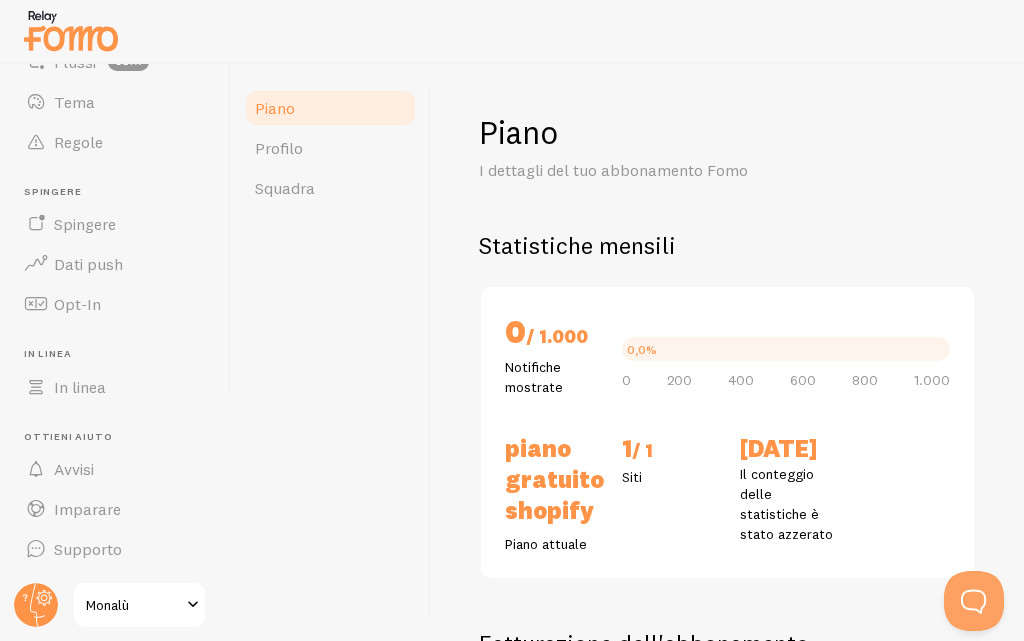 click on "Piano" at bounding box center [275, 108] 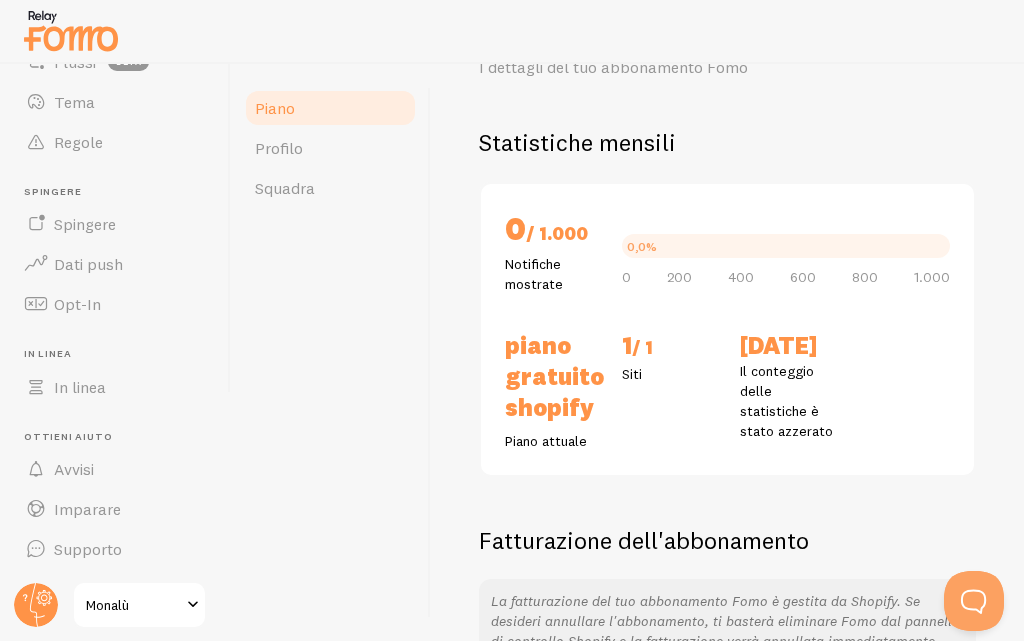 scroll, scrollTop: 371, scrollLeft: 0, axis: vertical 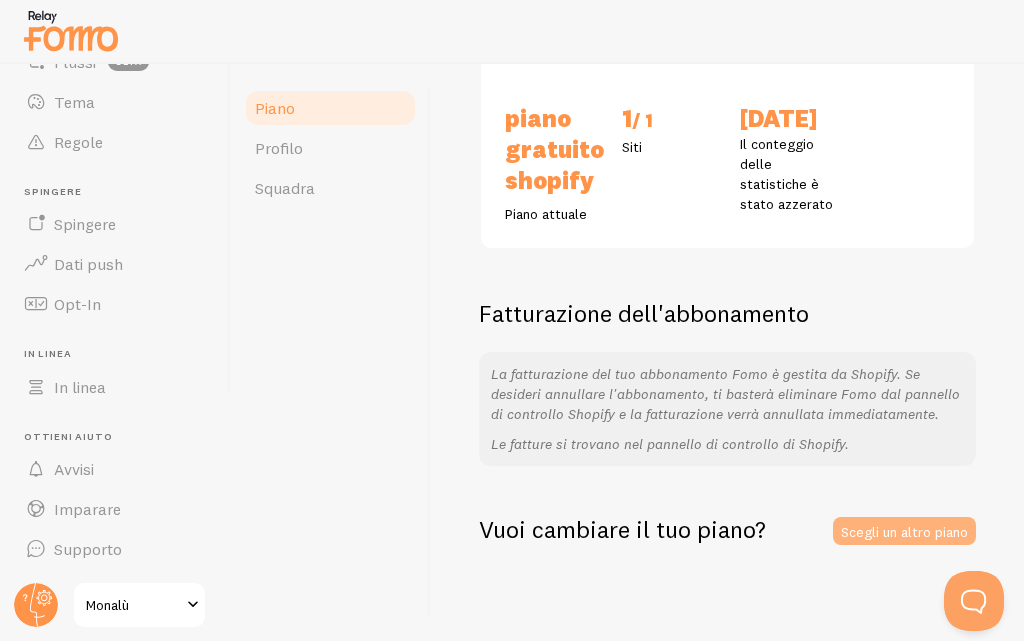 click on "Scegli un altro piano" at bounding box center (904, 531) 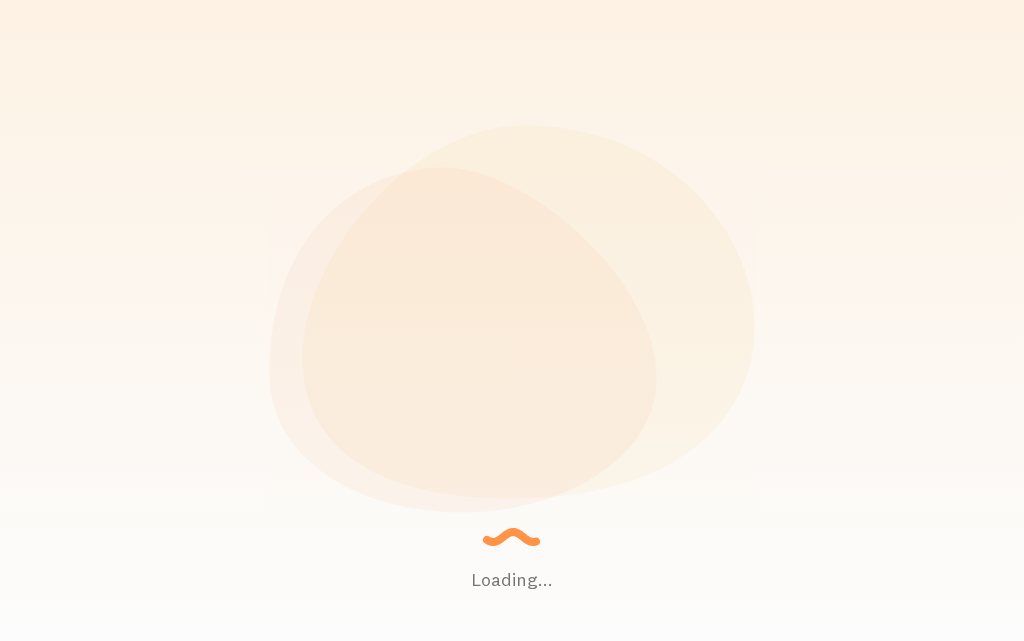 scroll, scrollTop: 0, scrollLeft: 0, axis: both 